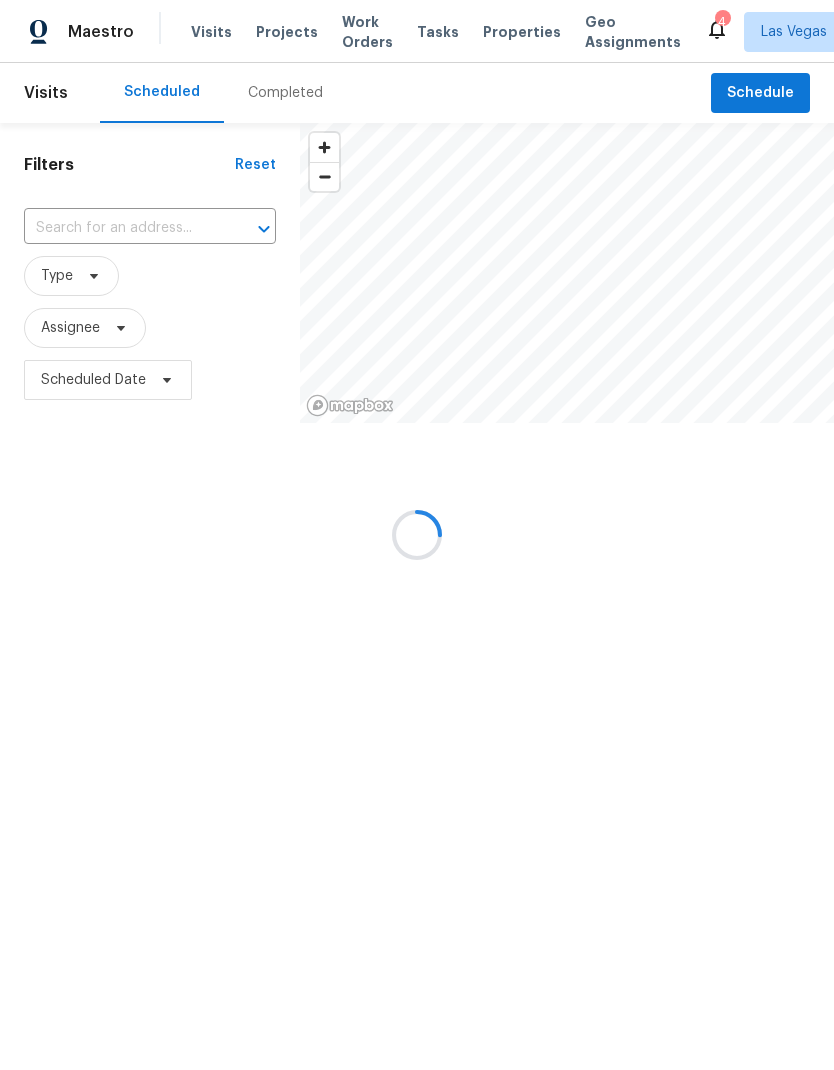 scroll, scrollTop: 0, scrollLeft: 0, axis: both 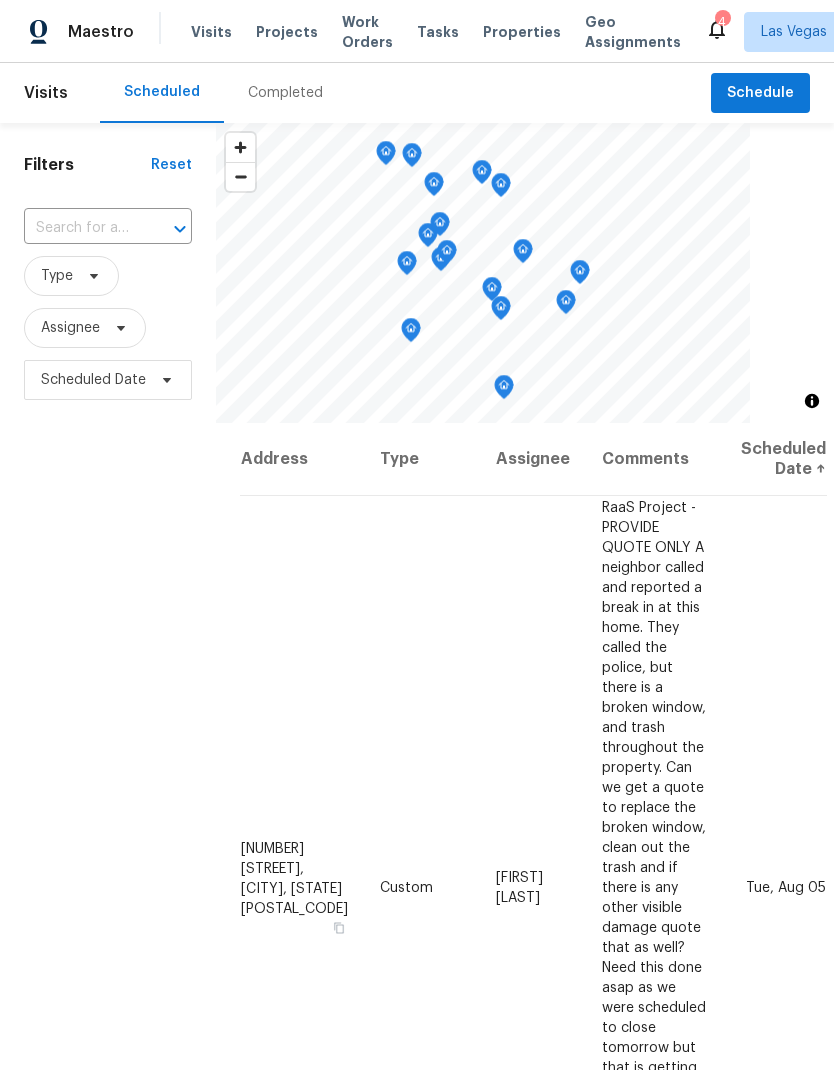 click on "Work Orders" at bounding box center [367, 32] 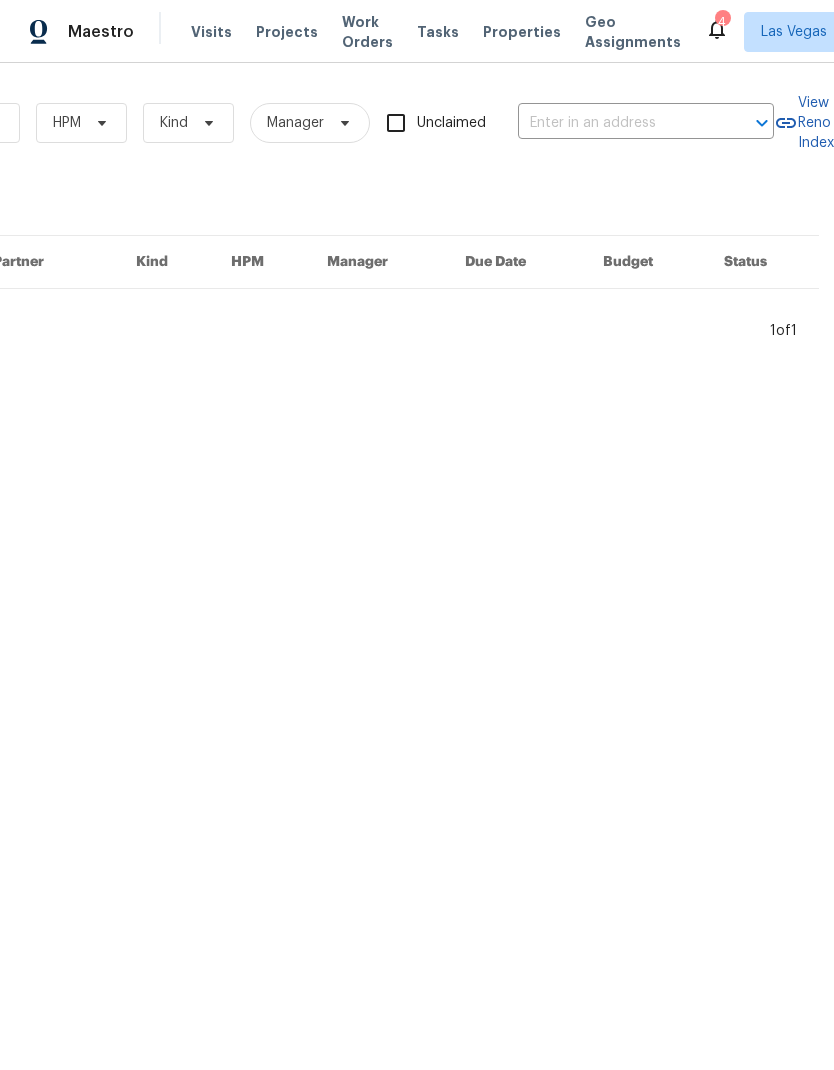 scroll, scrollTop: 0, scrollLeft: 329, axis: horizontal 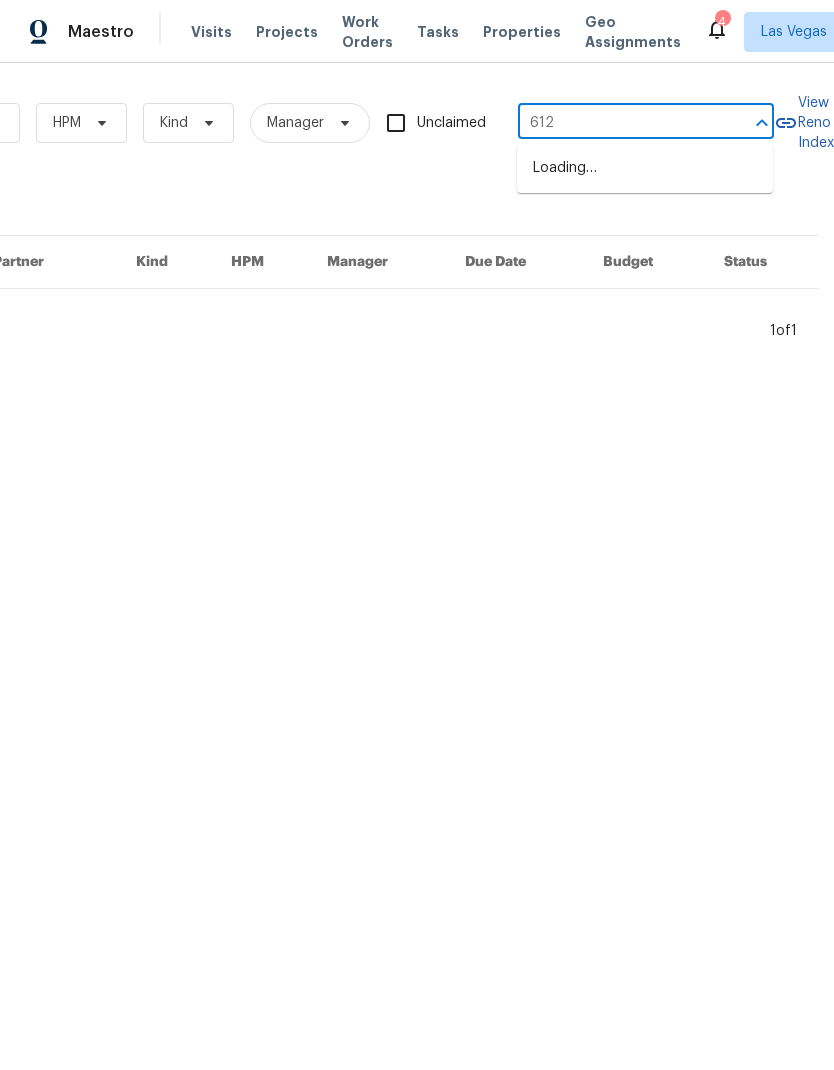 type on "[NUMBER]" 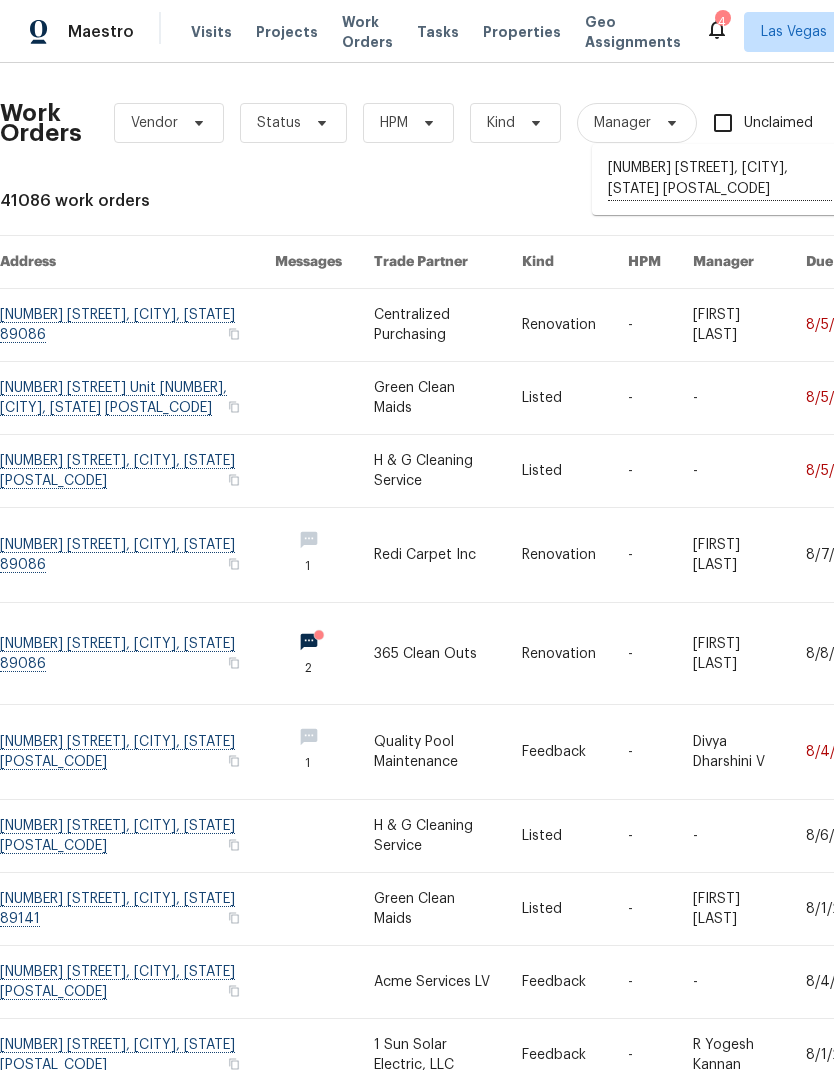 scroll, scrollTop: 0, scrollLeft: 0, axis: both 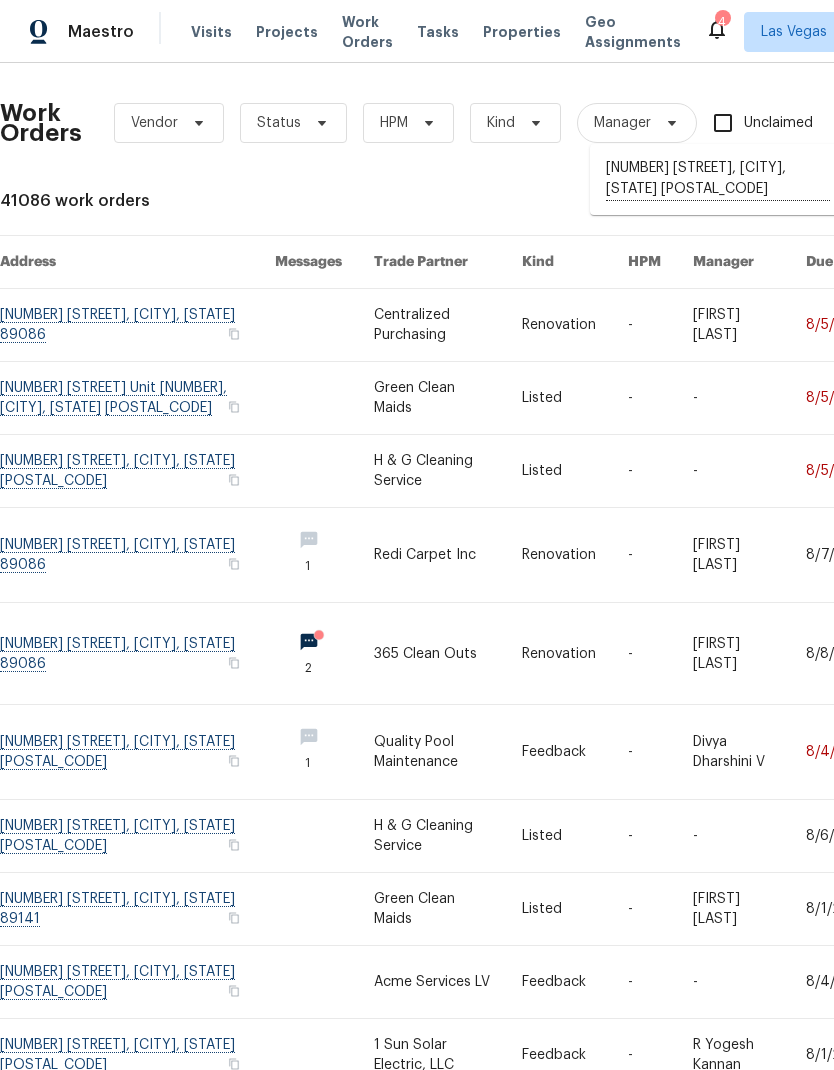 click on "[NUMBER] [STREET], [CITY], [STATE] [POSTAL_CODE]" at bounding box center [718, 179] 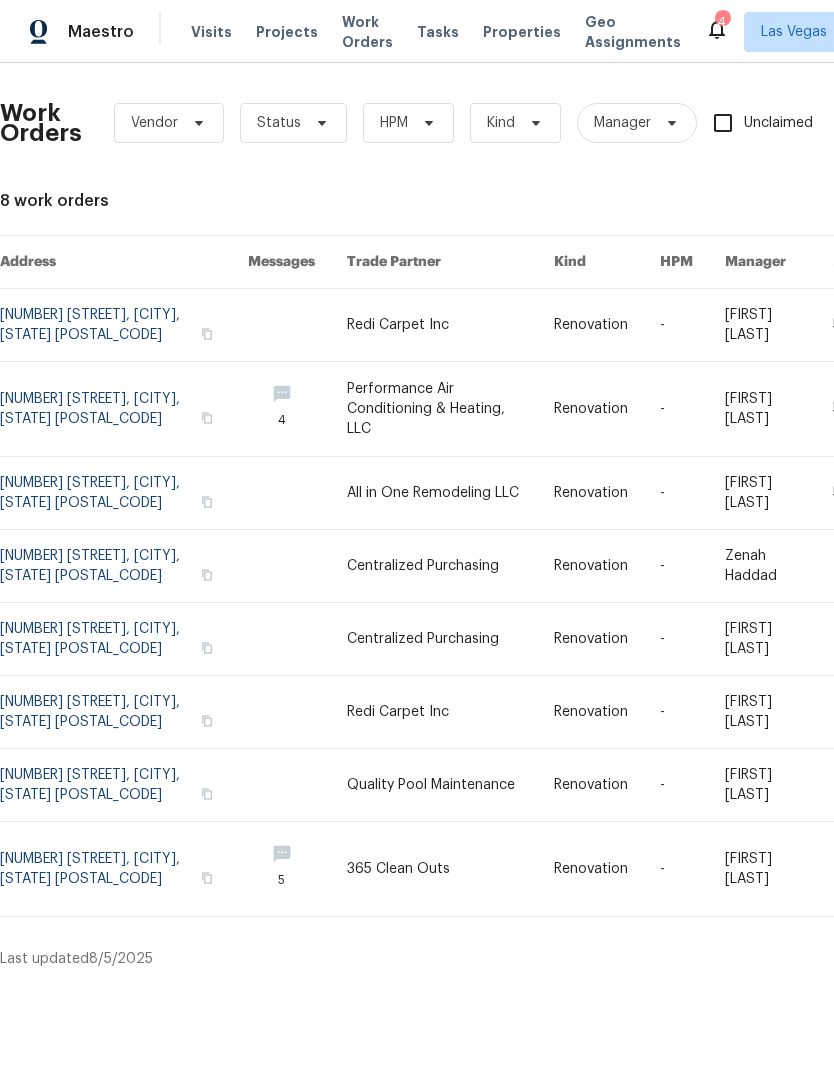 click at bounding box center (124, 325) 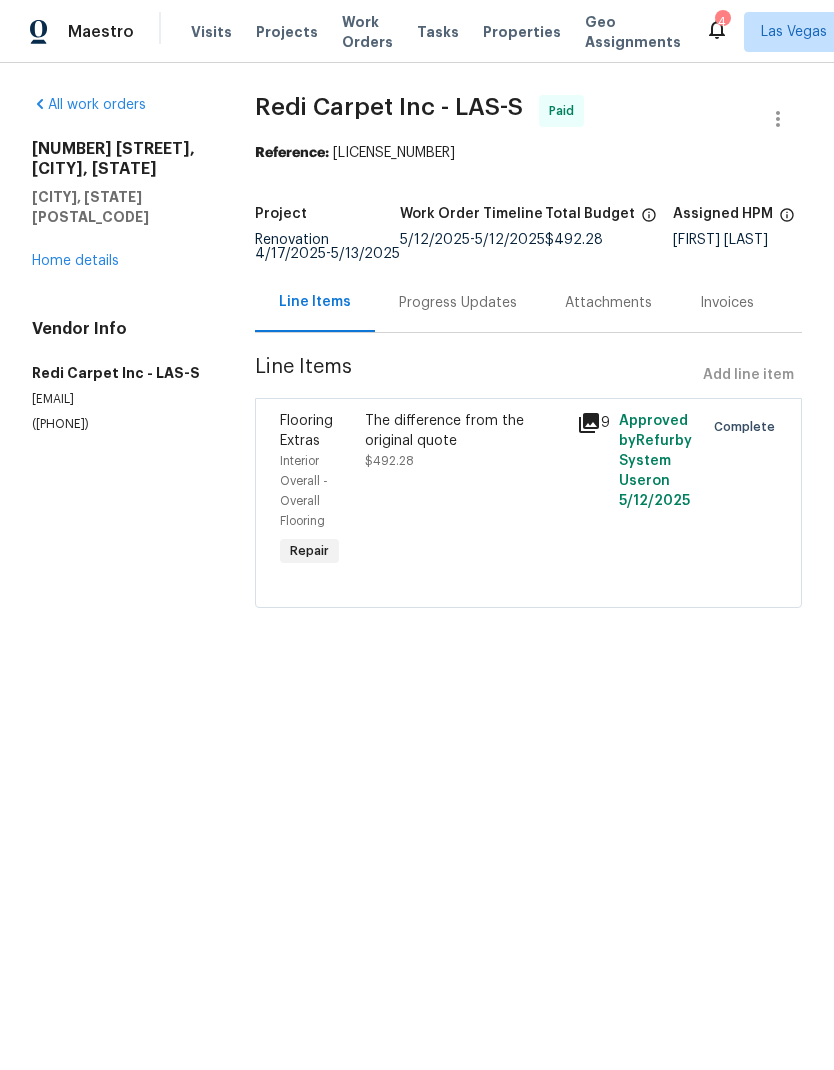 click on "Home details" at bounding box center [75, 261] 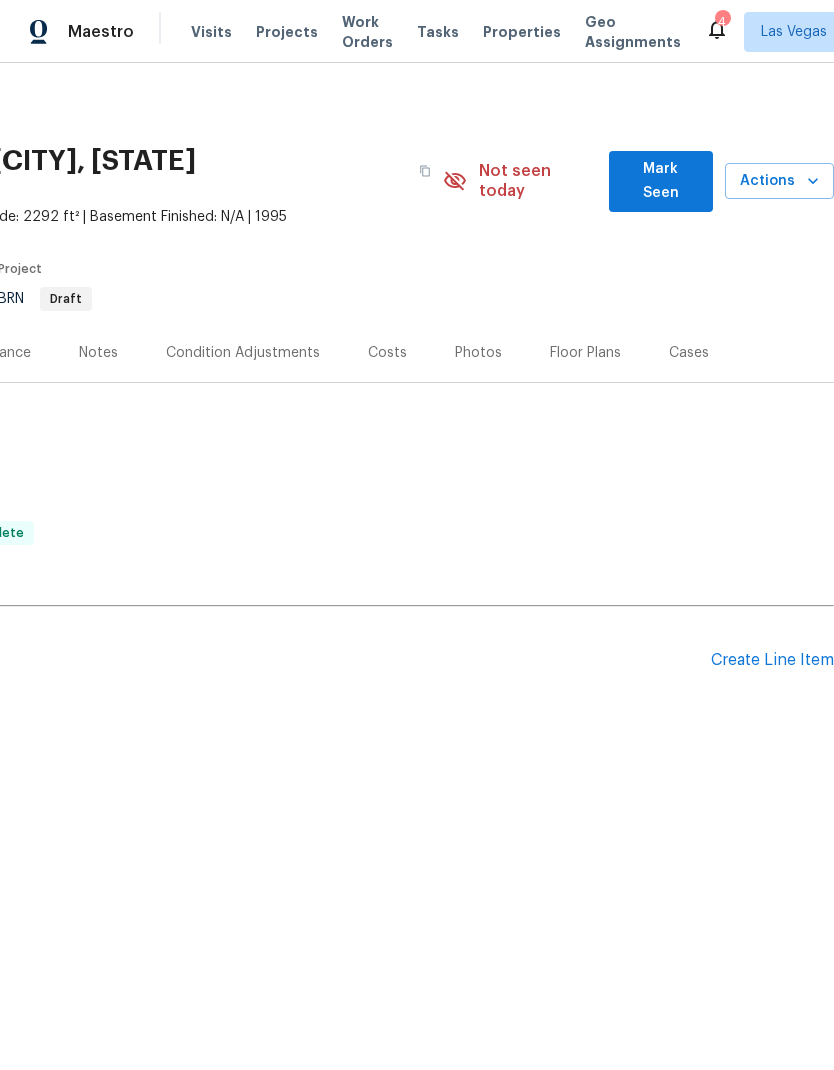 scroll, scrollTop: 0, scrollLeft: 296, axis: horizontal 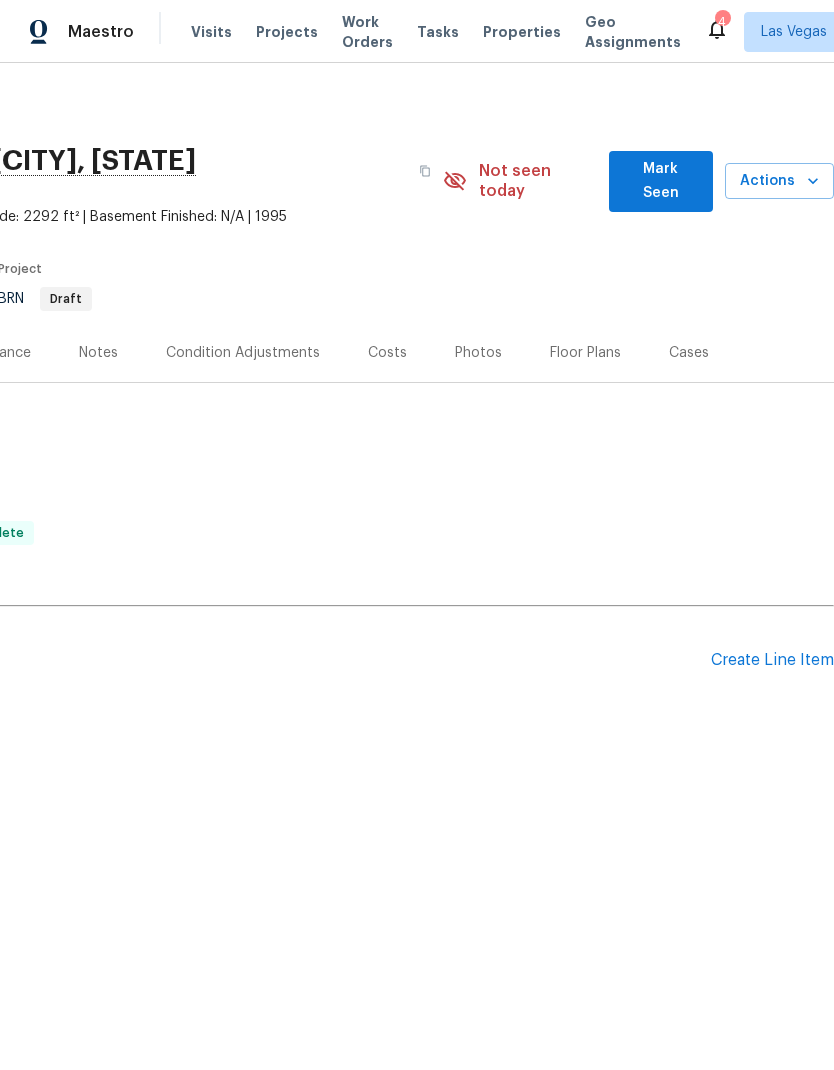 click on "Create Line Item" at bounding box center (772, 660) 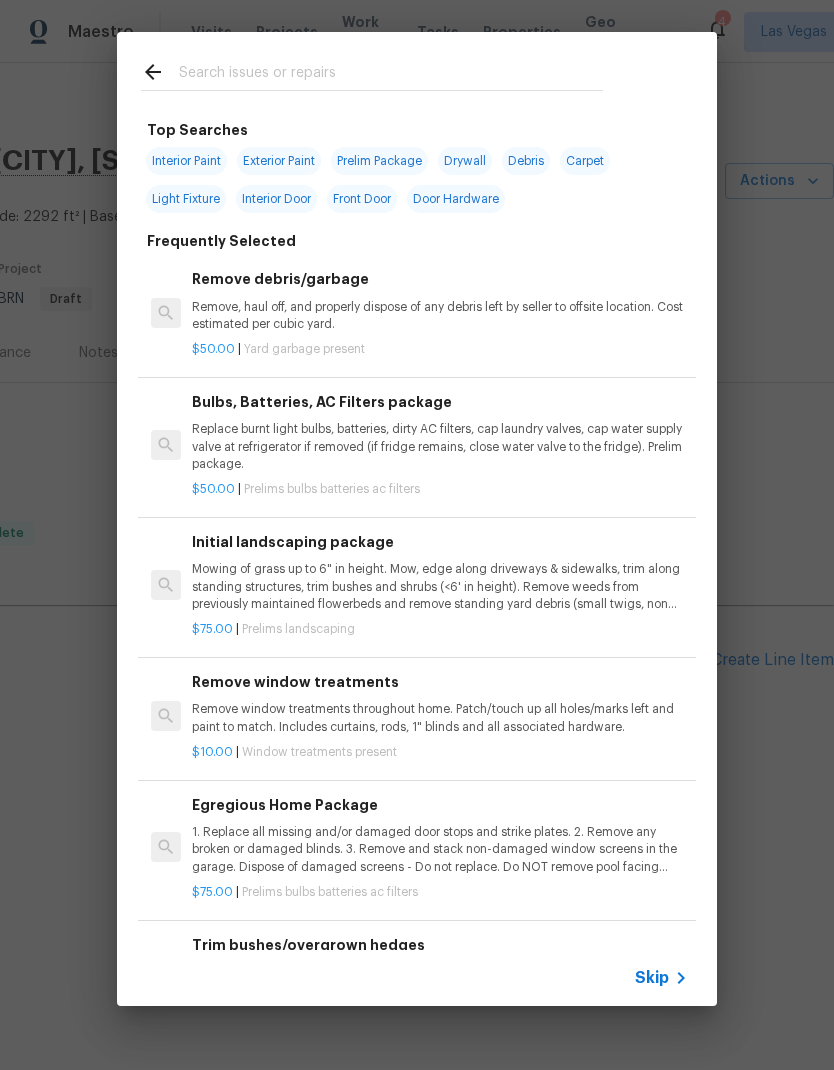 click on "Interior Door" at bounding box center [276, 199] 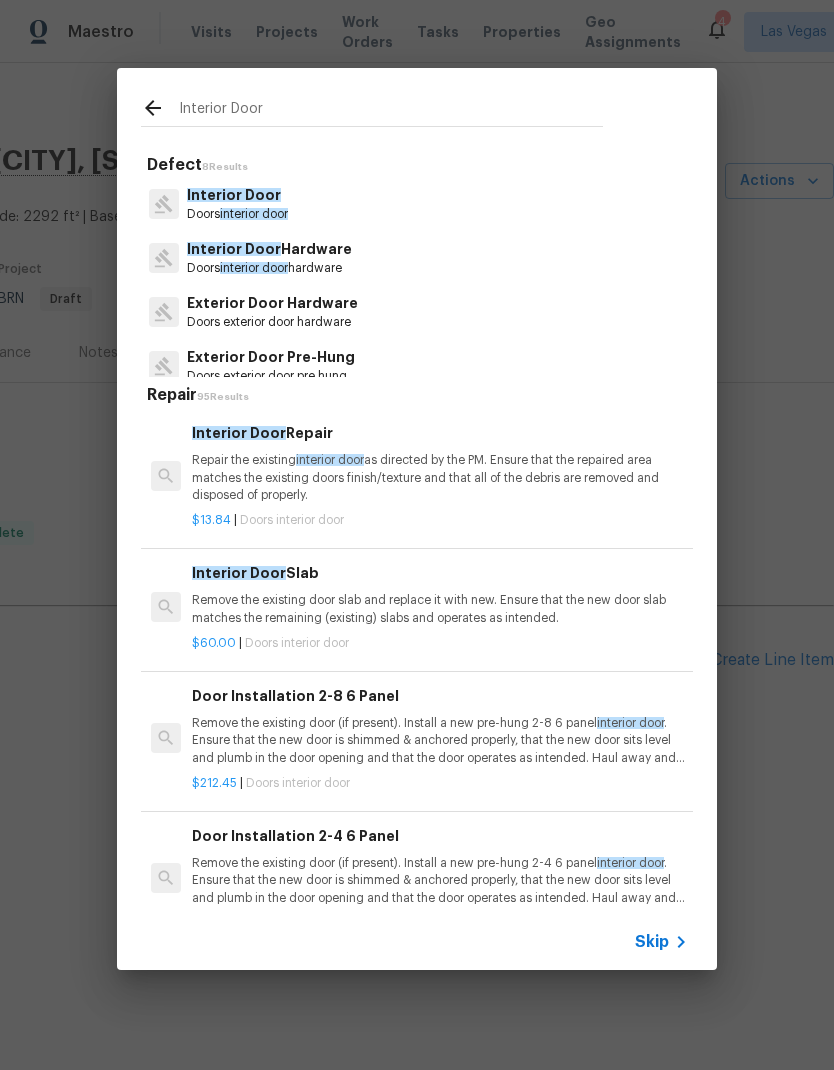 click on "Interior Door" at bounding box center [234, 249] 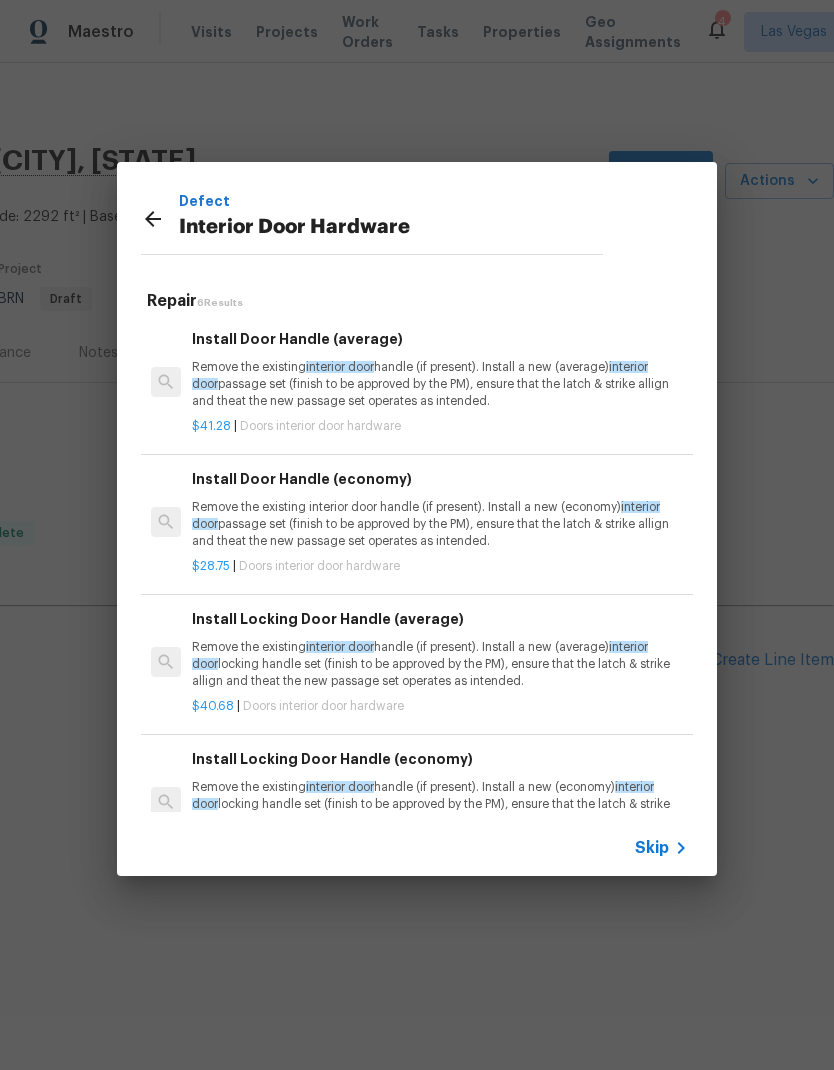 click on "Remove the existing  interior door  handle (if present). Install a new (average)  interior door  passage set (finish to be approved by the PM), ensure that the latch & strike allign and theat the new passage set operates as intended." at bounding box center [440, 384] 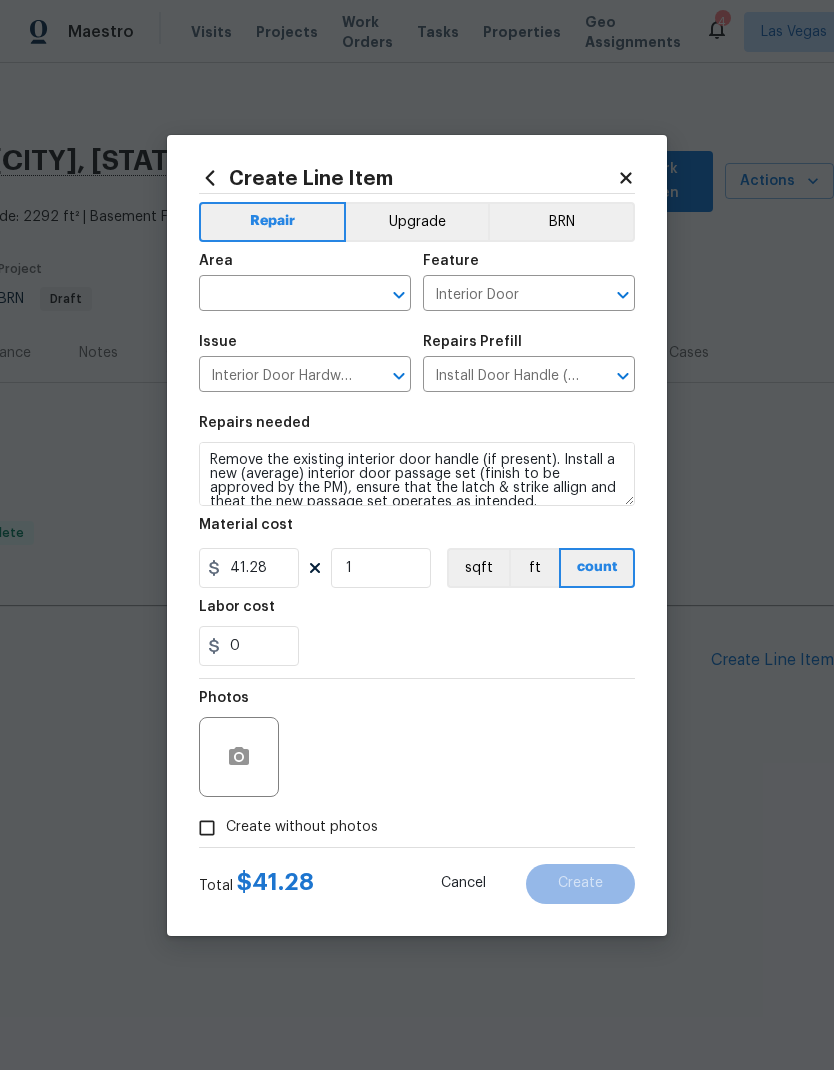 click at bounding box center (277, 295) 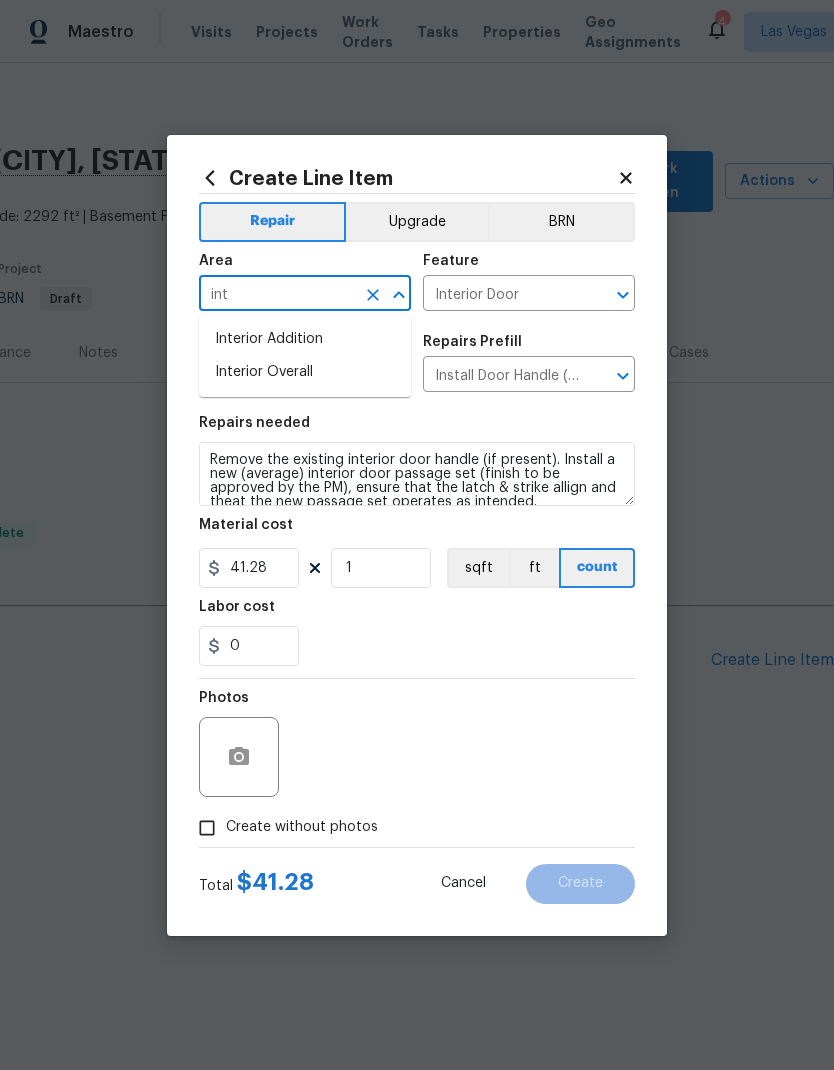 click on "Interior Overall" at bounding box center [305, 372] 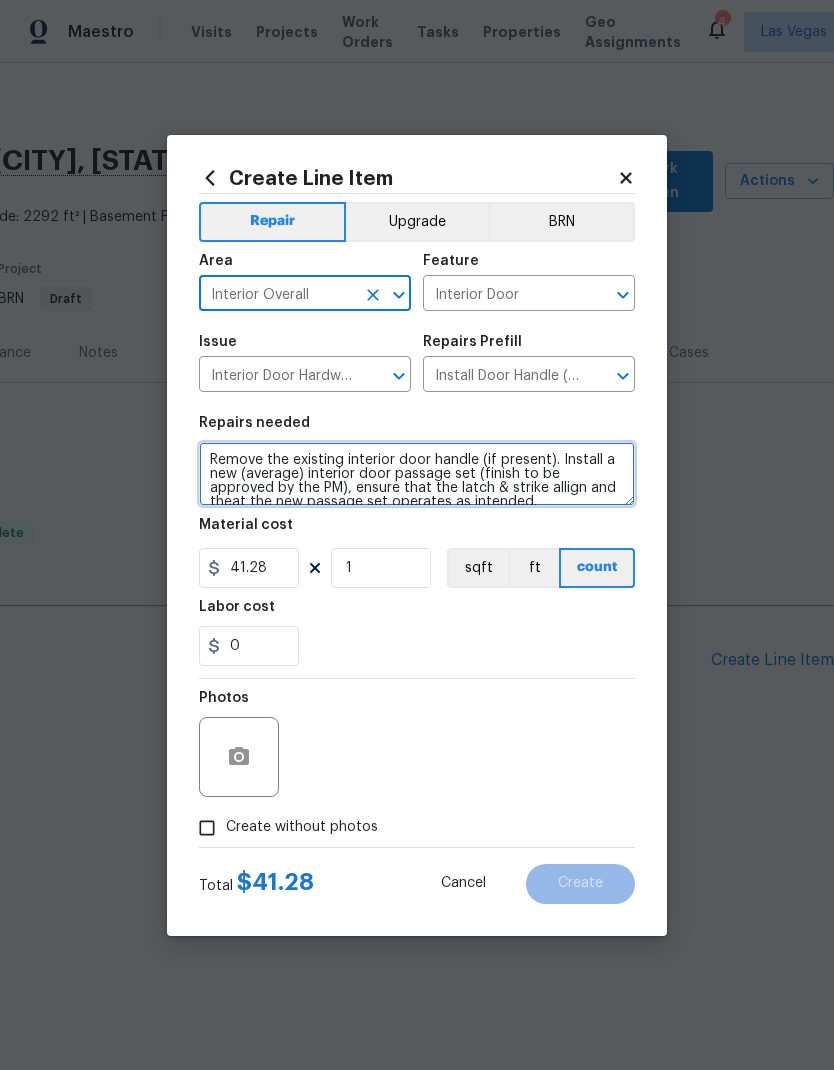 click on "Remove the existing interior door handle (if present). Install a new (average) interior door passage set (finish to be approved by the PM), ensure that the latch & strike allign and theat the new passage set operates as intended." at bounding box center (417, 474) 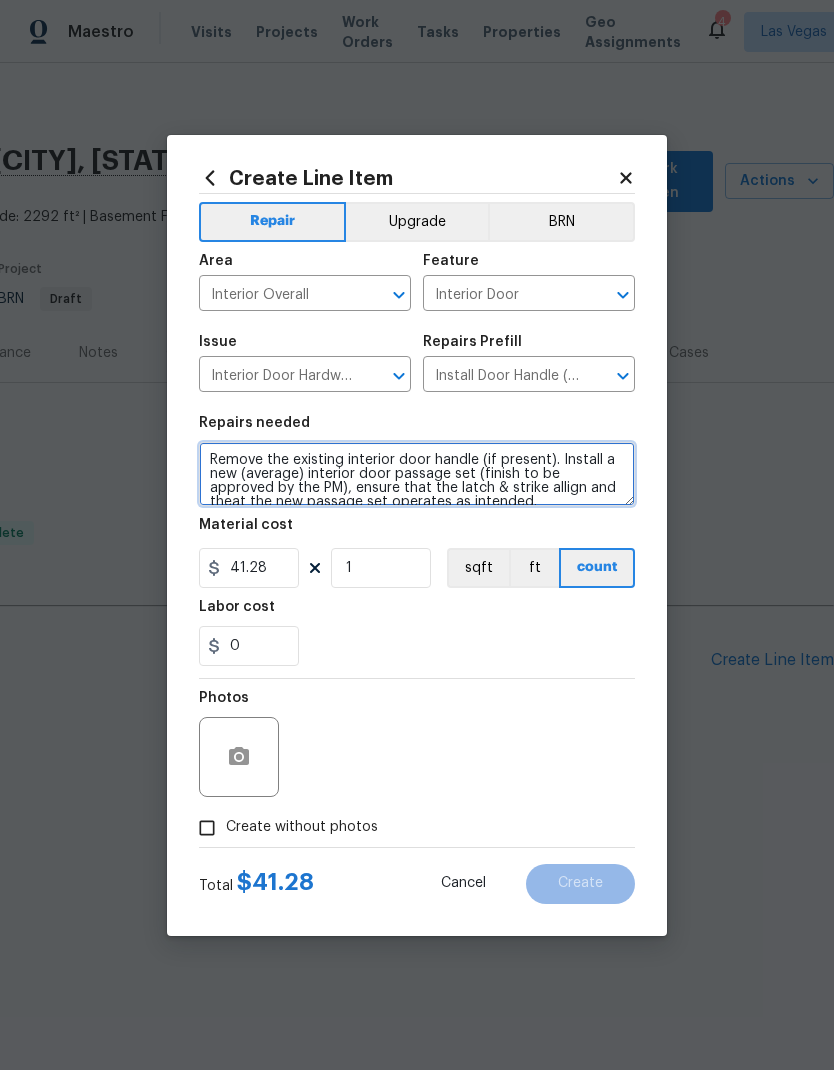 click on "Remove the existing interior door handle (if present). Install a new (average) interior door passage set (finish to be approved by the PM), ensure that the latch & strike allign and theat the new passage set operates as intended." at bounding box center [417, 474] 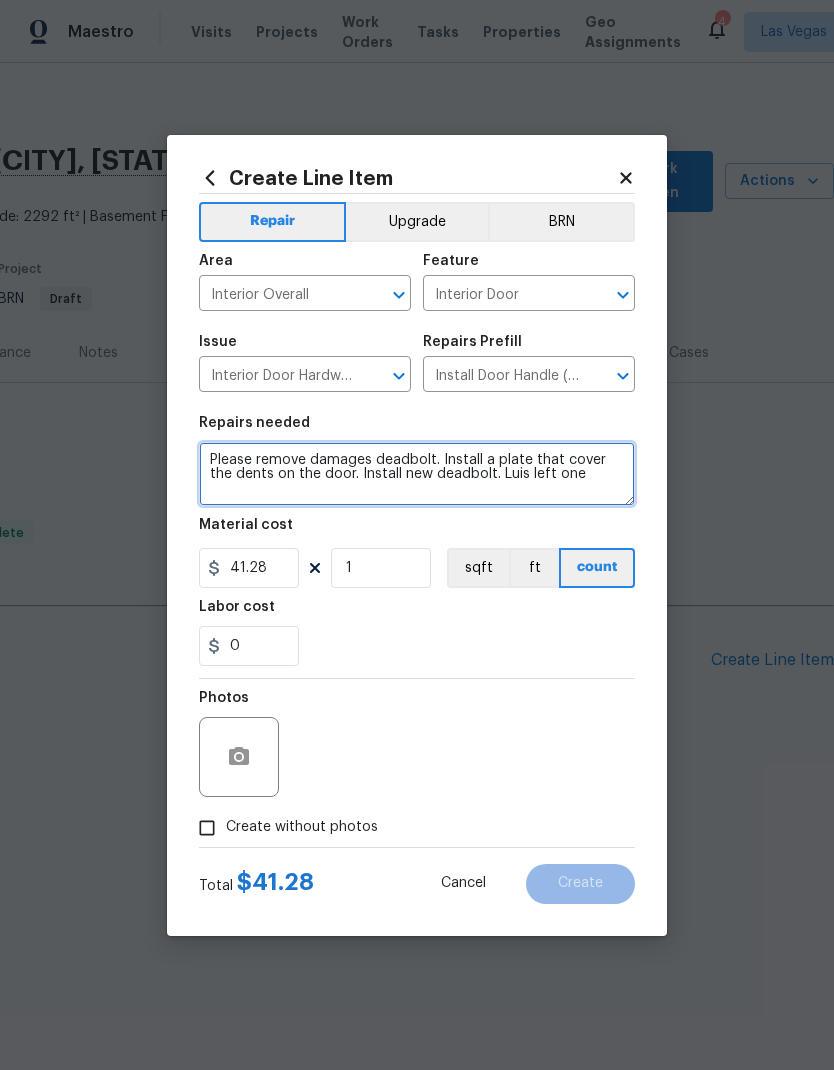 click on "Please remove damages deadbolt. Install a plate that cover the dents on the door. Install new deadbolt. Luis left one" at bounding box center (417, 474) 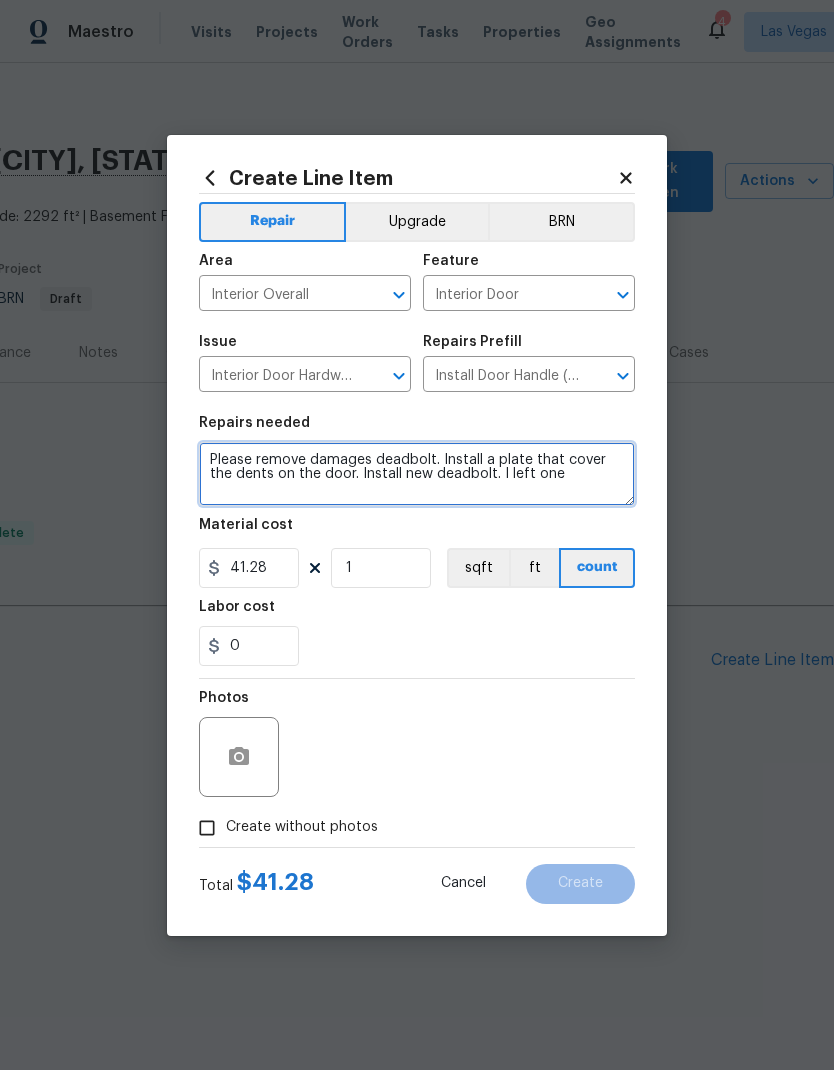 click on "Please remove damages deadbolt. Install a plate that cover the dents on the door. Install new deadbolt. I left one" at bounding box center [417, 474] 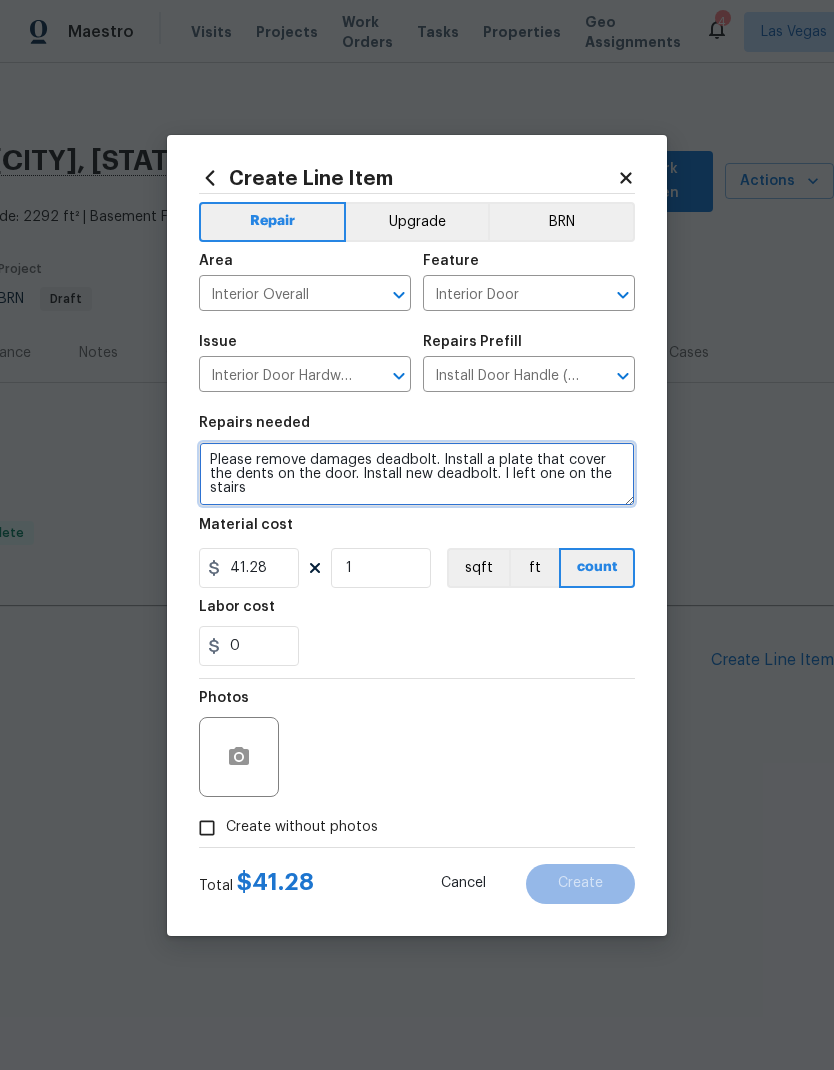 type on "Please remove damages deadbolt. Install a plate that cover the dents on the door. Install new deadbolt. I left one on the stairs" 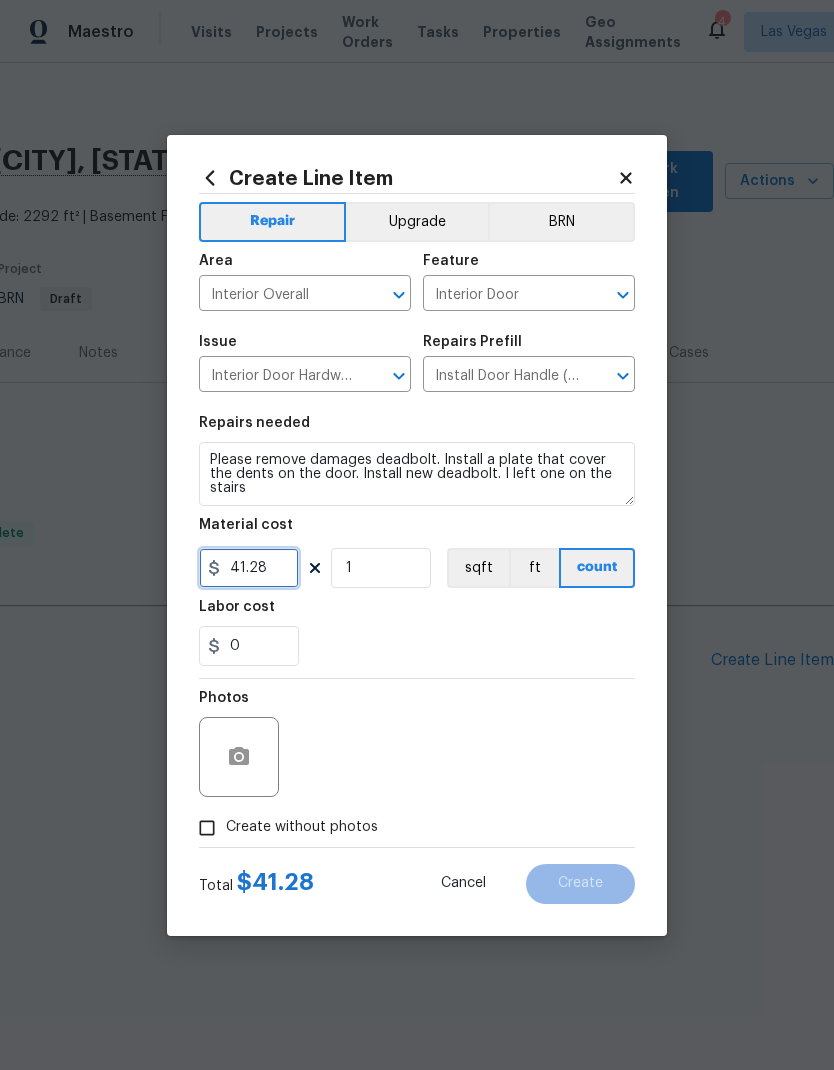 click on "41.28" at bounding box center (249, 568) 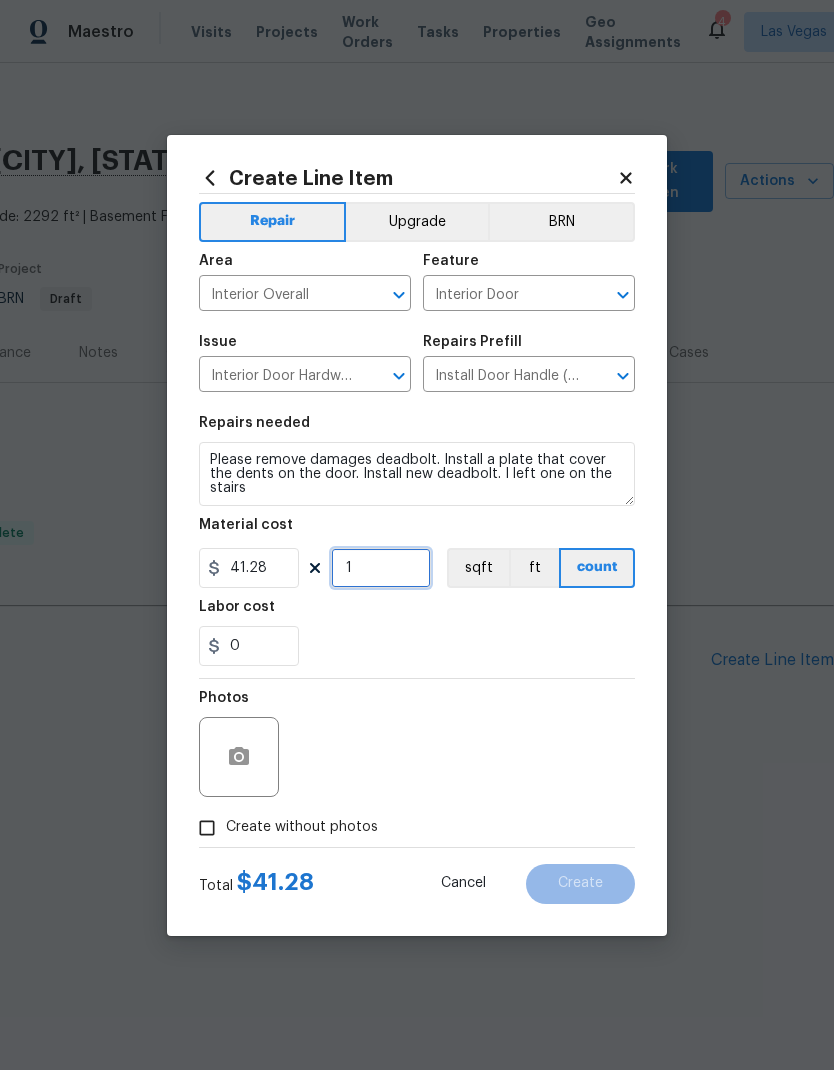 click on "1" at bounding box center [381, 568] 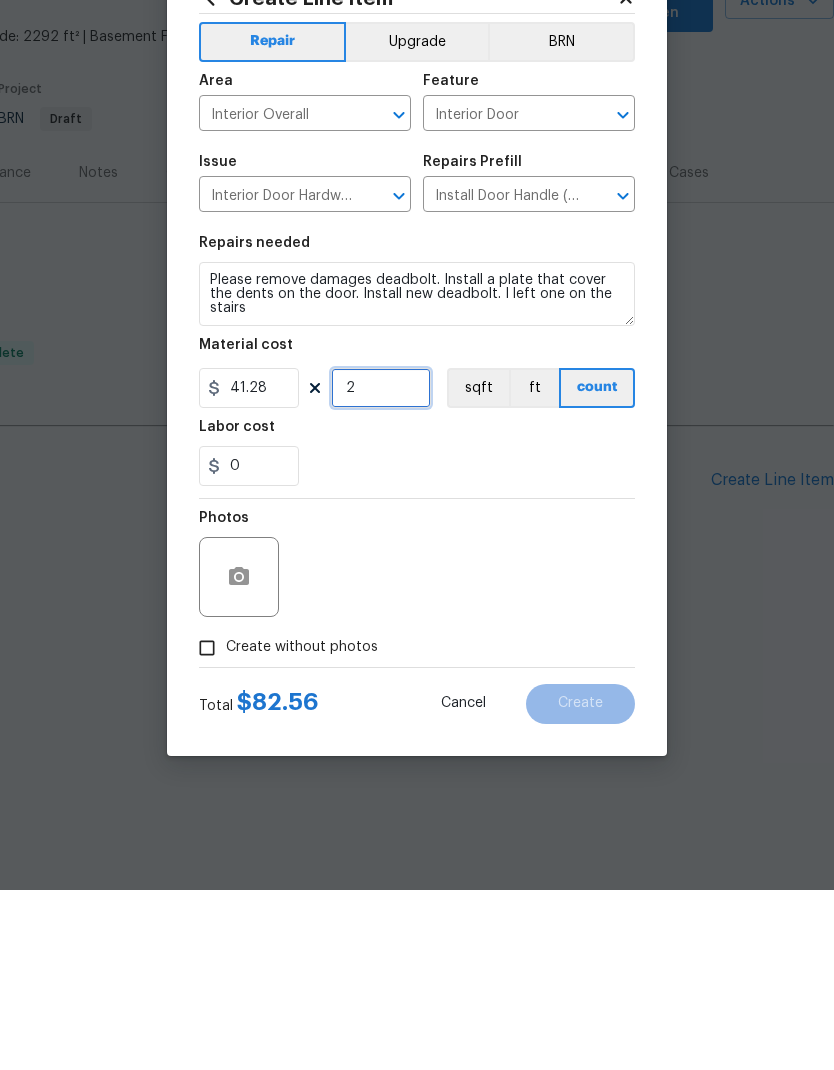 type on "0" 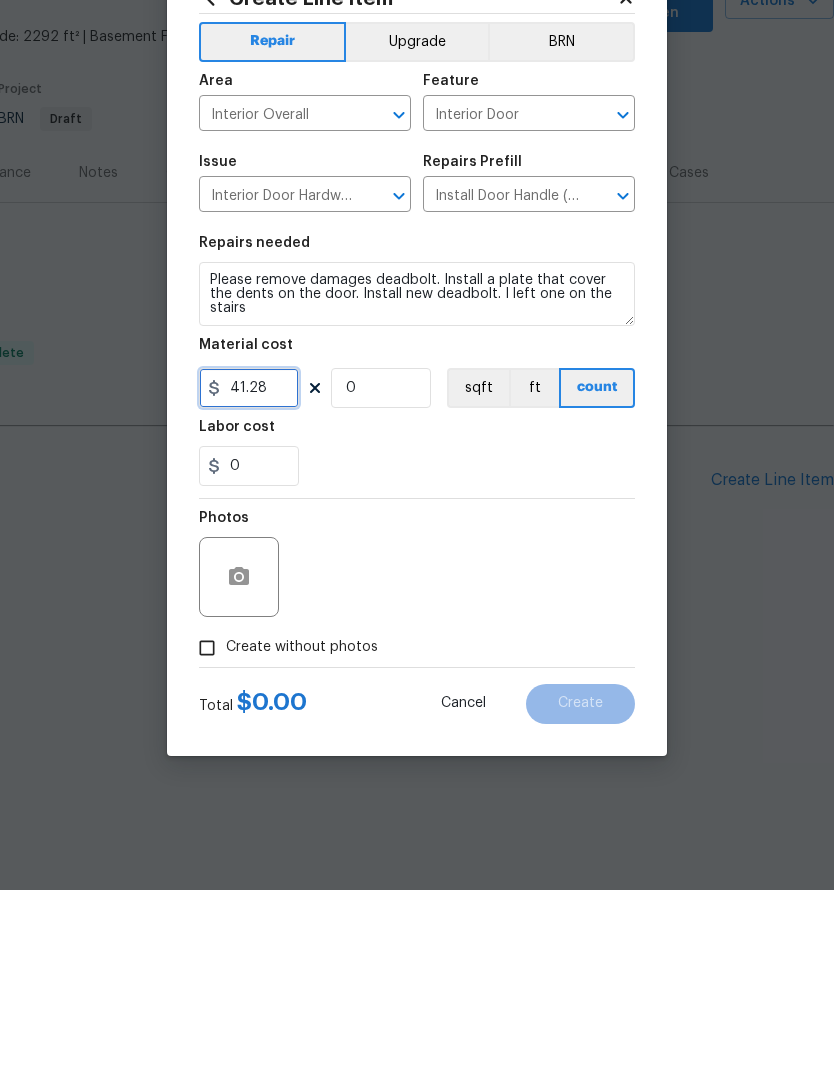 click on "41.28" at bounding box center [249, 568] 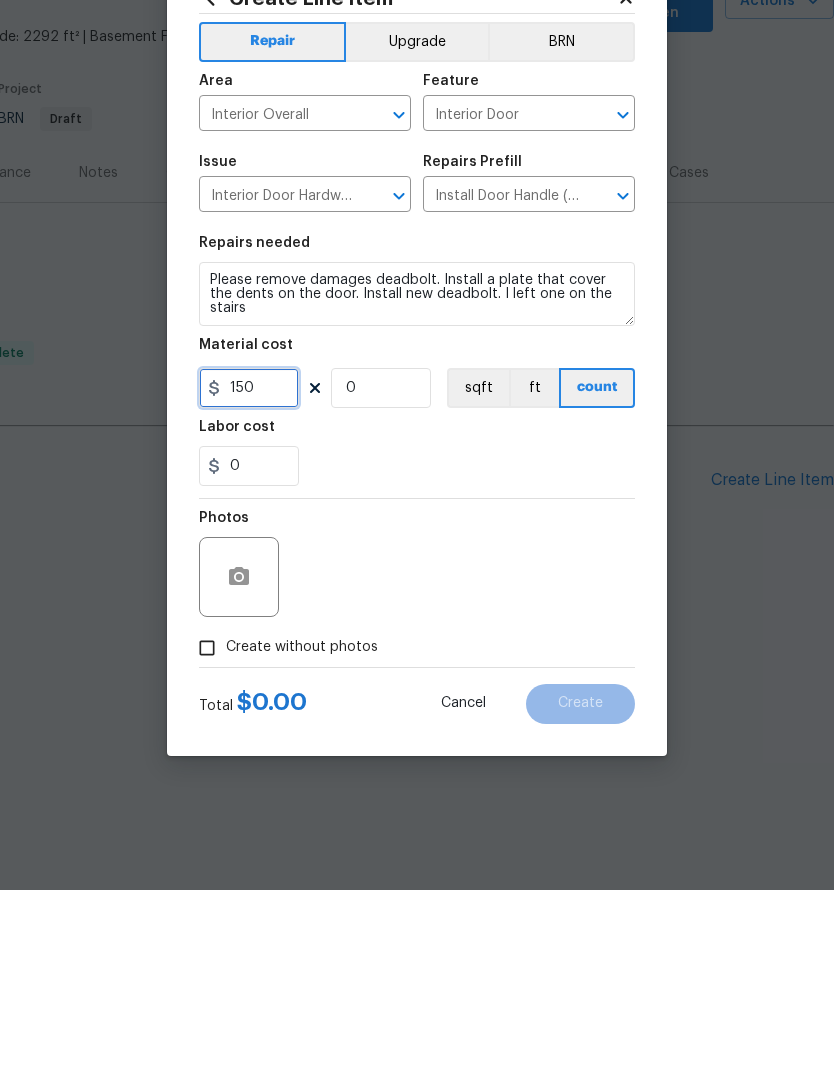 type on "150" 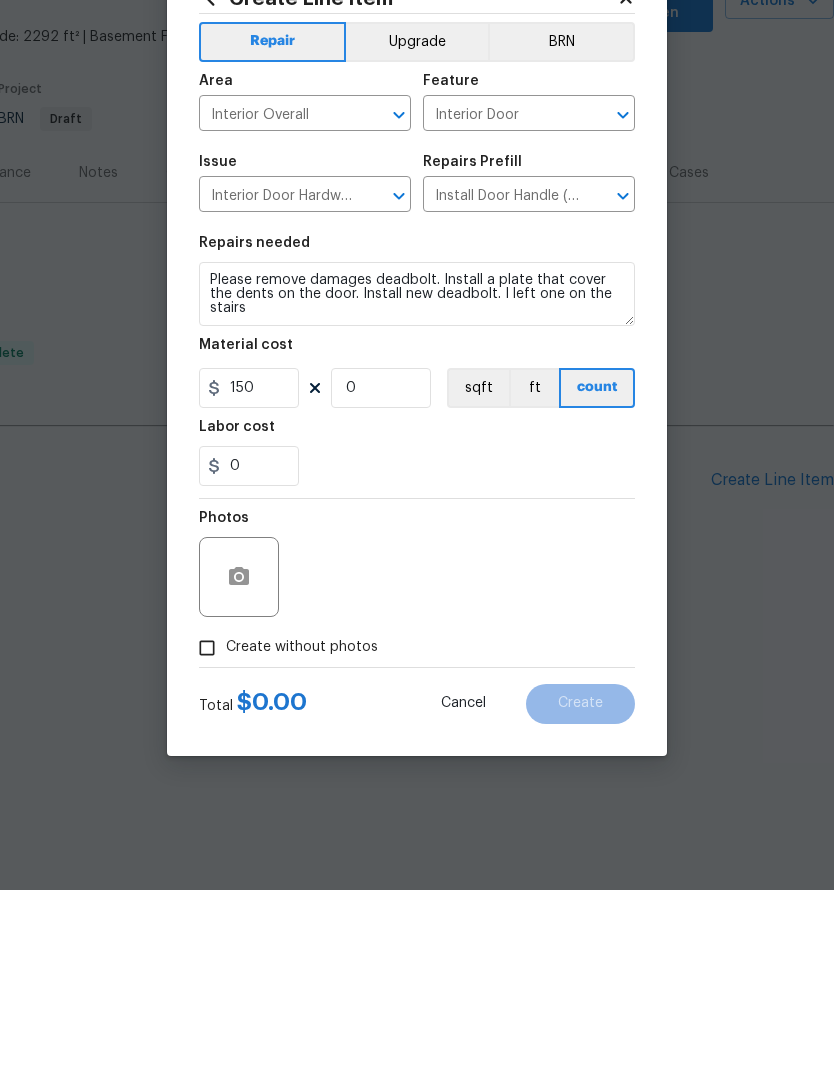 click on "Labor cost" at bounding box center [417, 613] 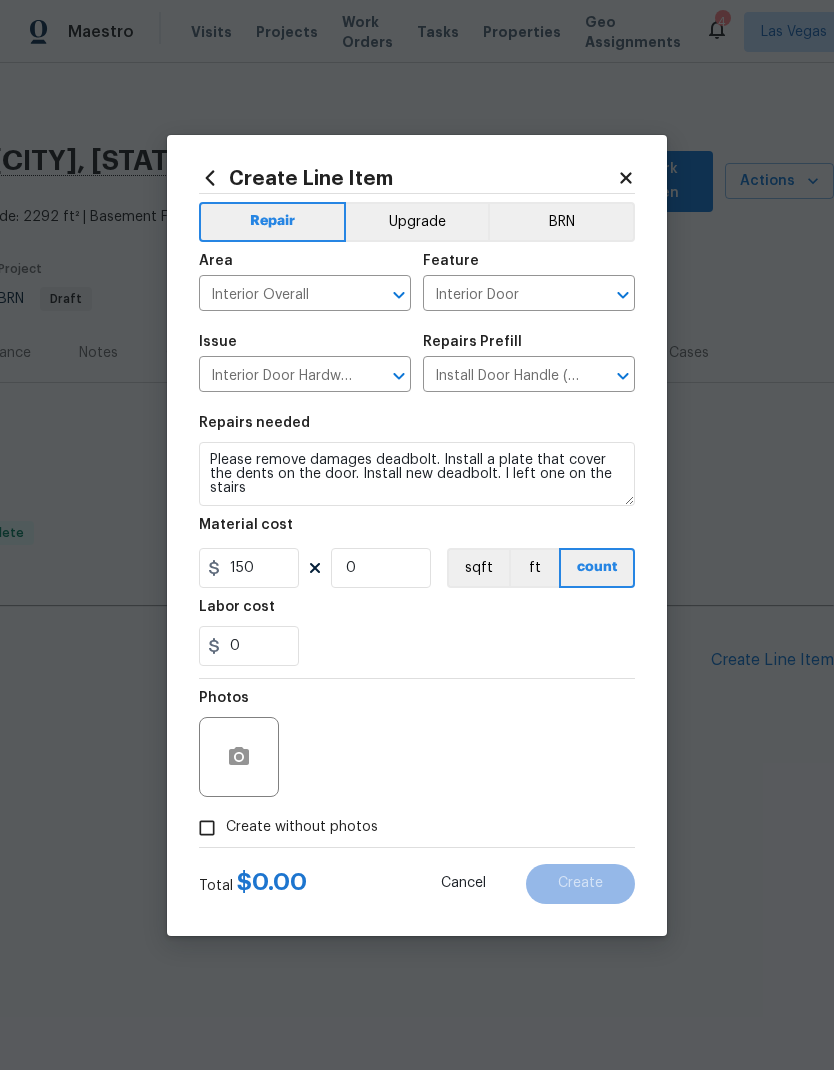 click on "Repairs needed" at bounding box center [417, 429] 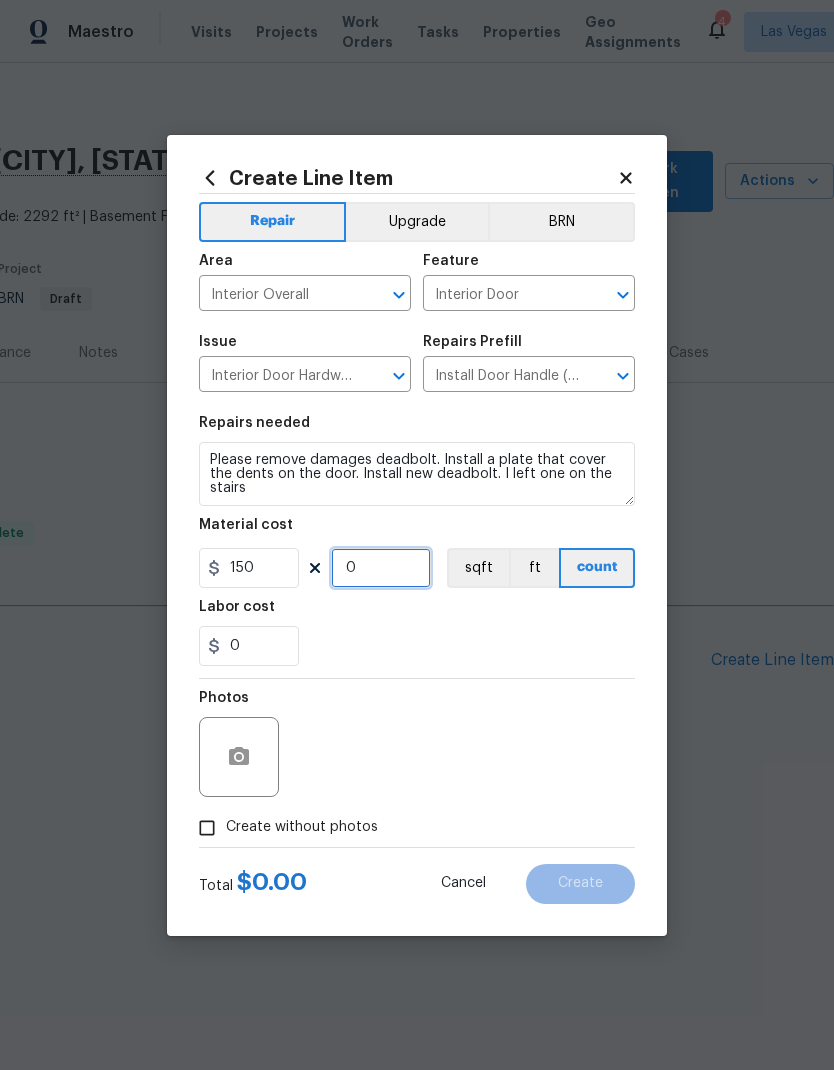 click on "0" at bounding box center (381, 568) 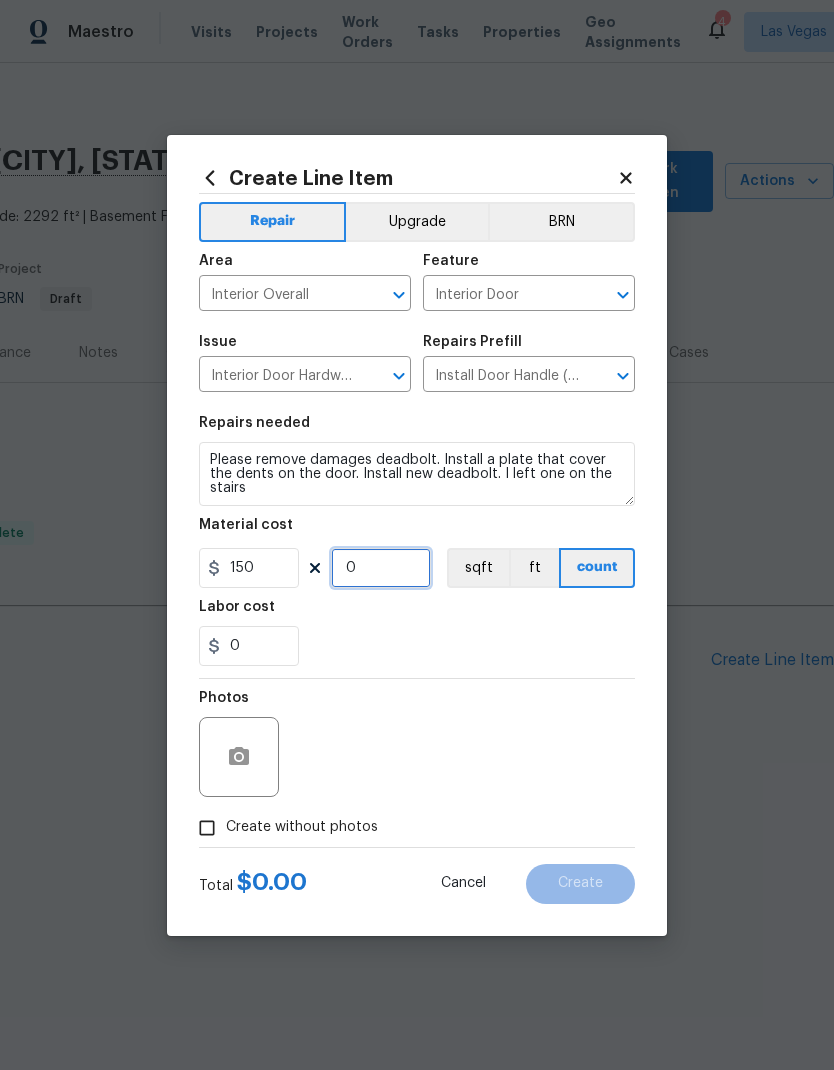 type on "1" 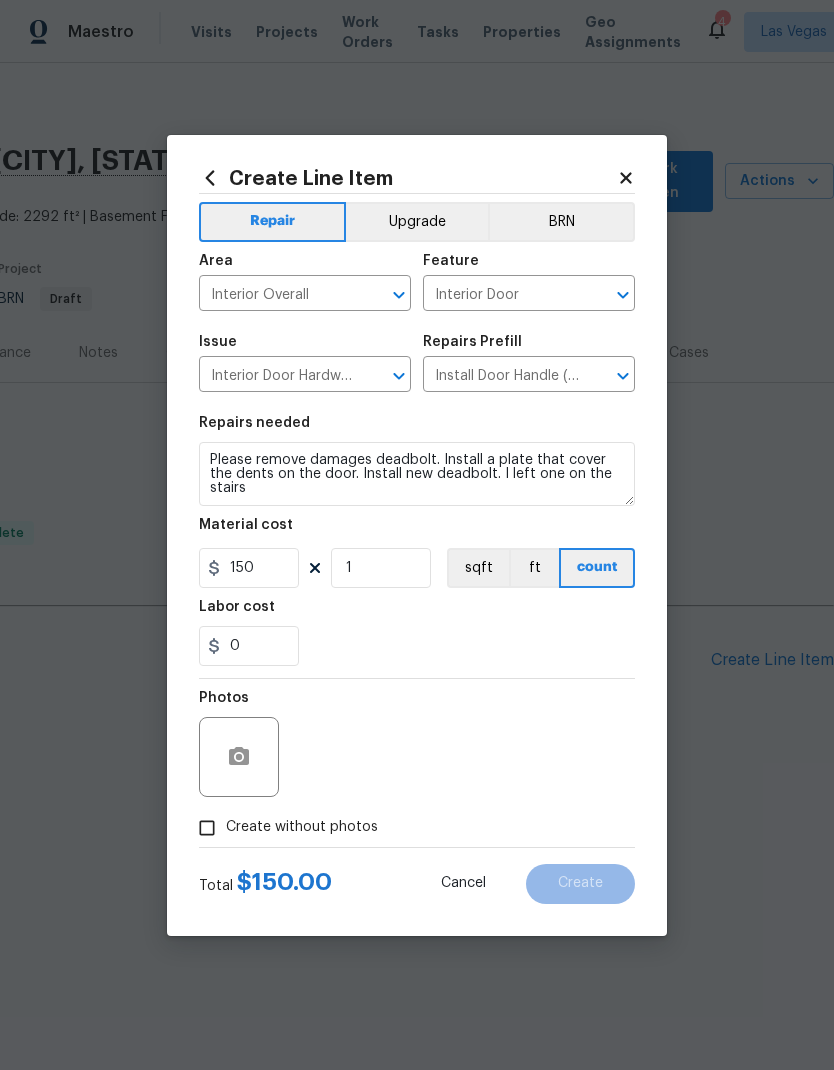 click on "0" at bounding box center [417, 646] 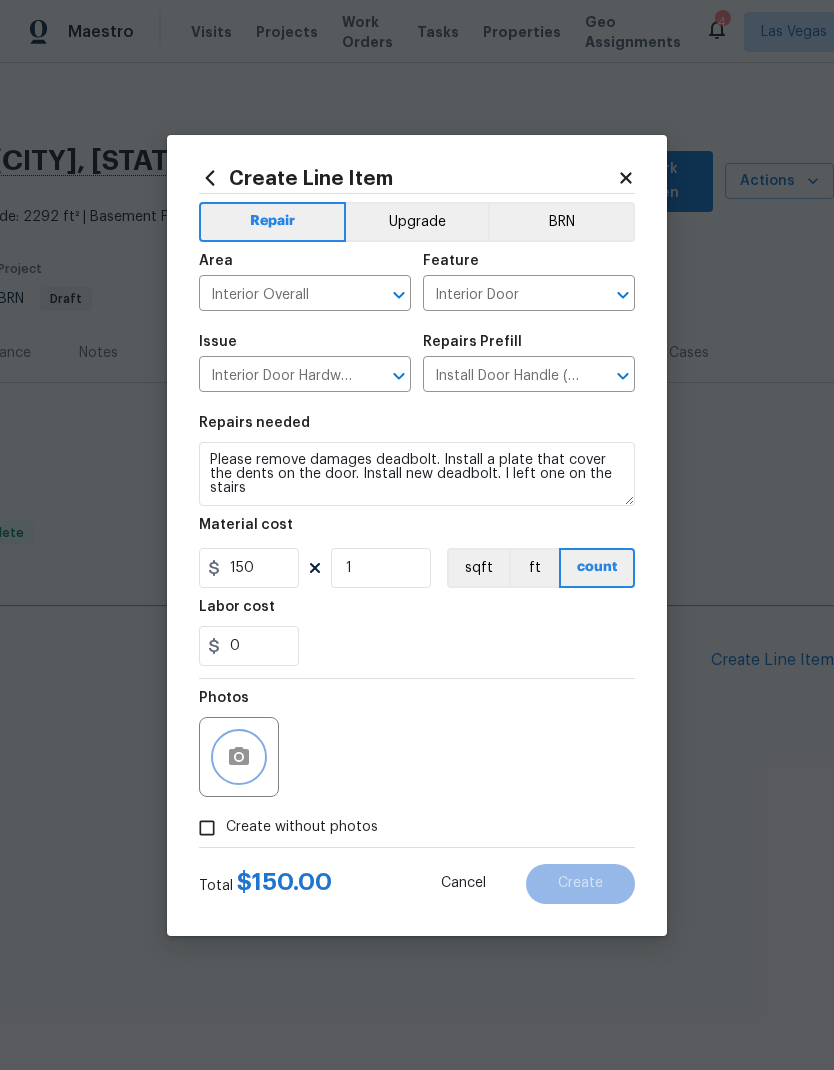 click at bounding box center (239, 757) 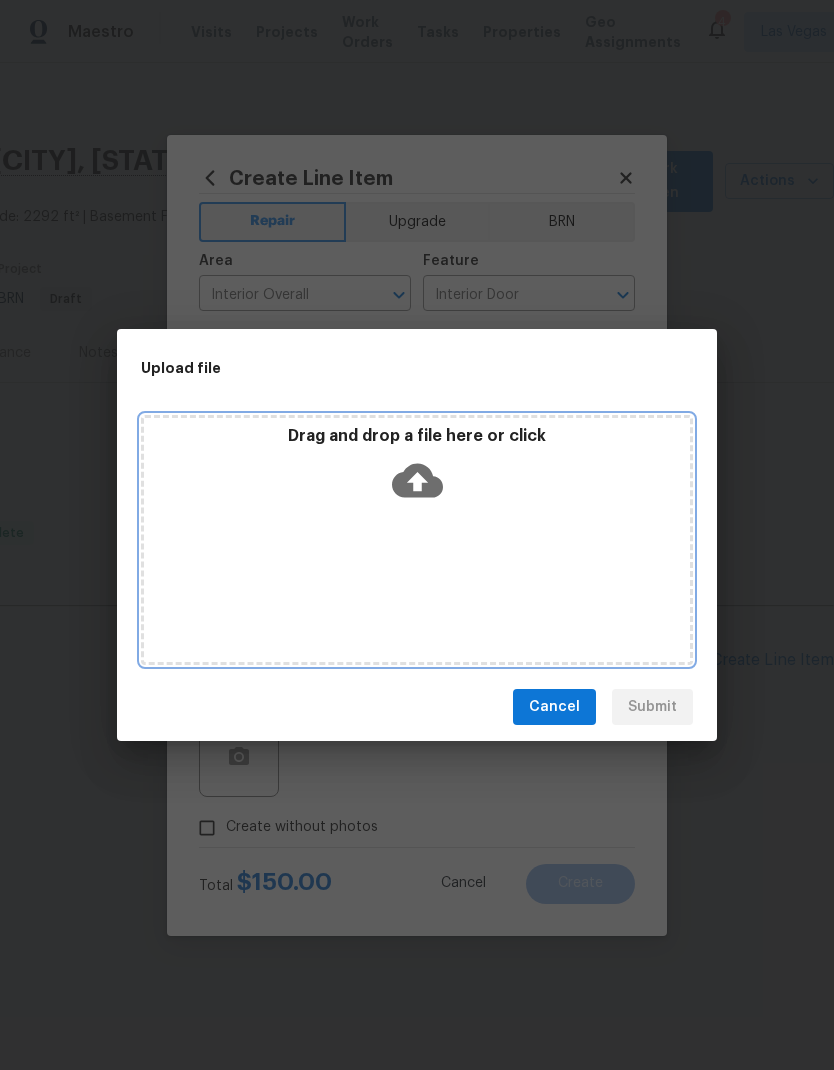 click on "Drag and drop a file here or click" at bounding box center [417, 469] 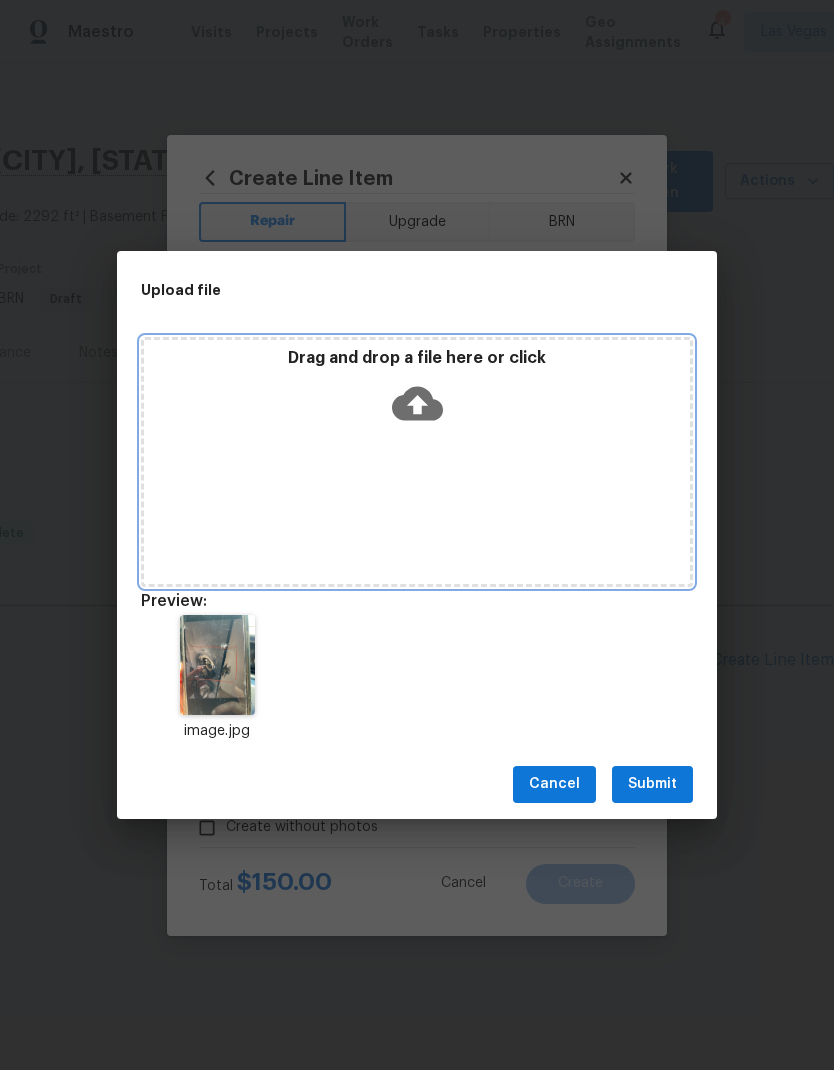 click on "Drag and drop a file here or click" at bounding box center [417, 391] 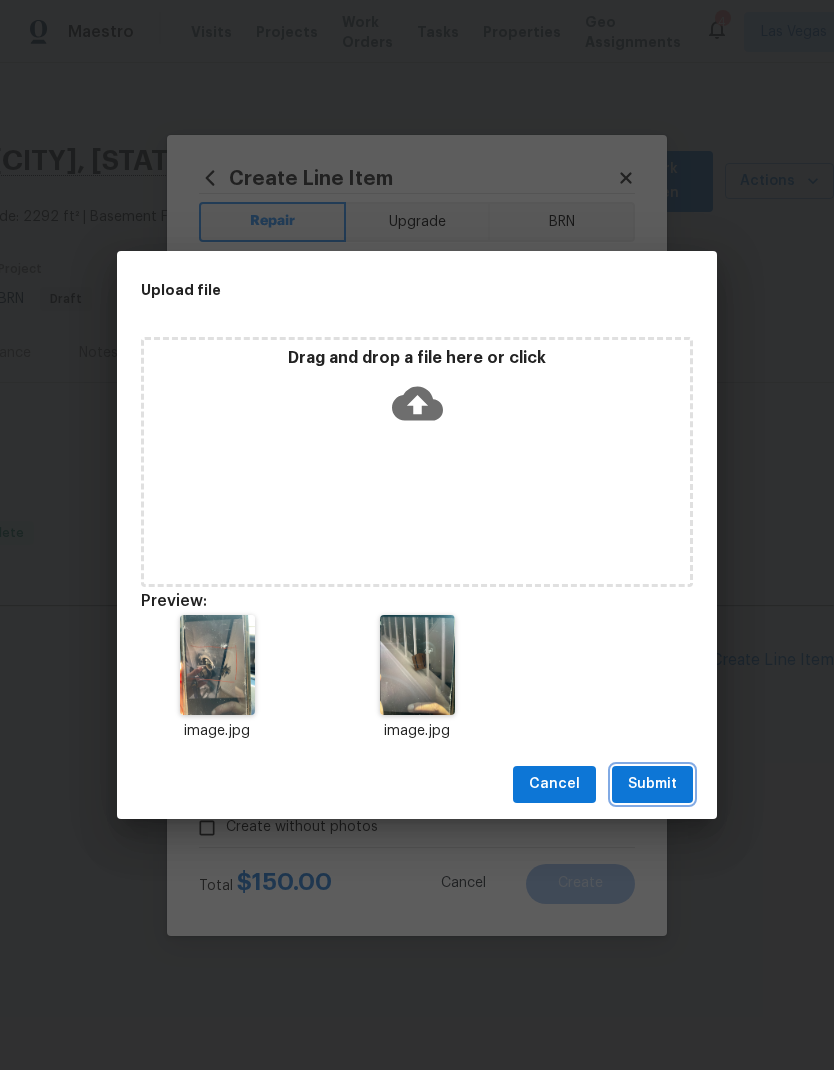 click on "Submit" at bounding box center [652, 784] 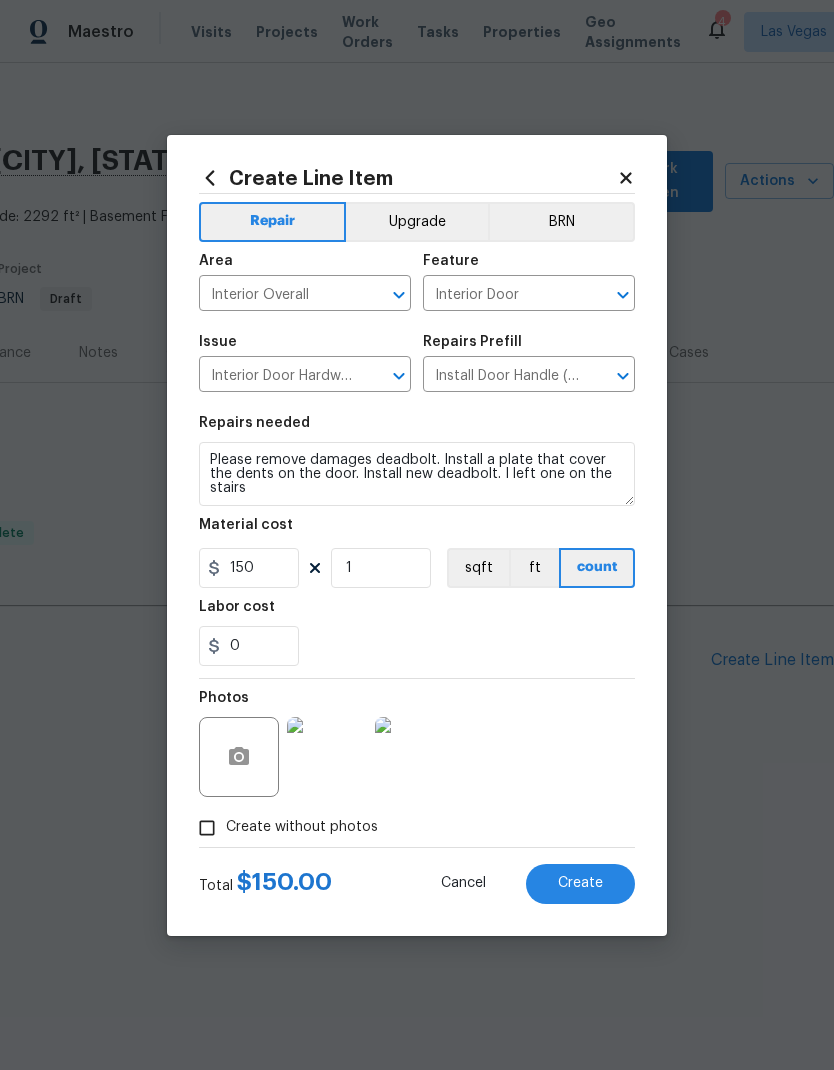 click on "Create" at bounding box center [580, 884] 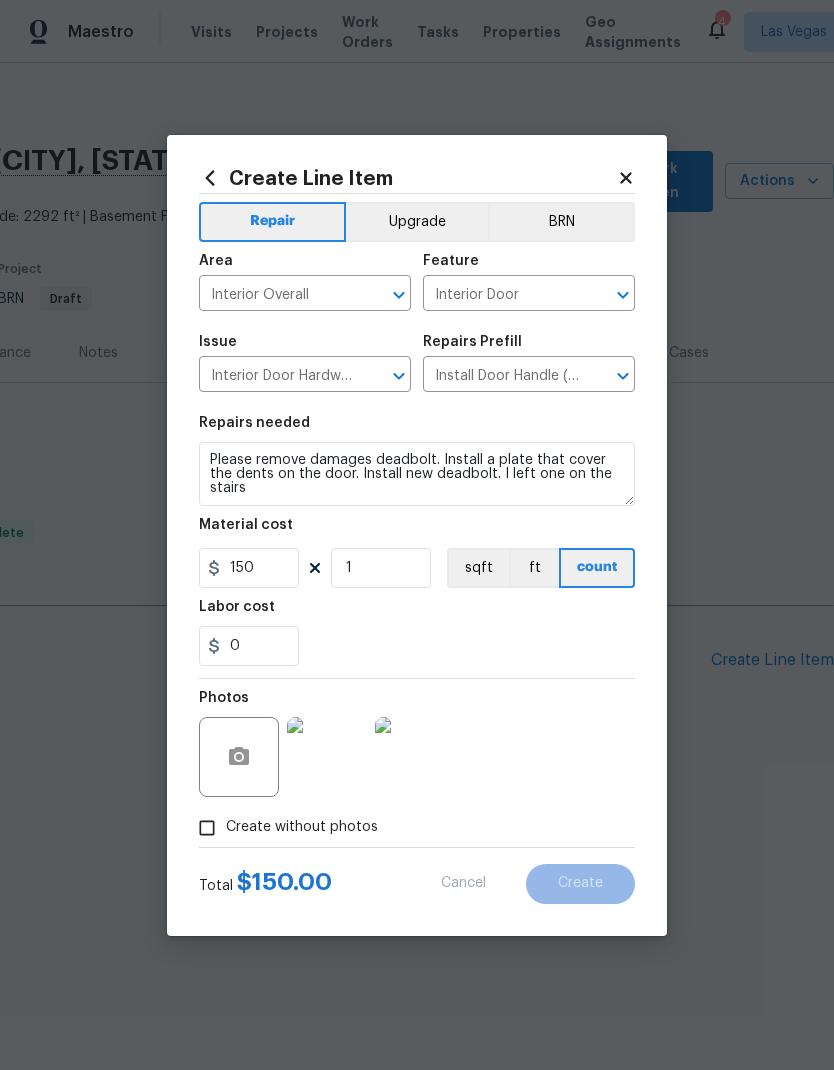 type 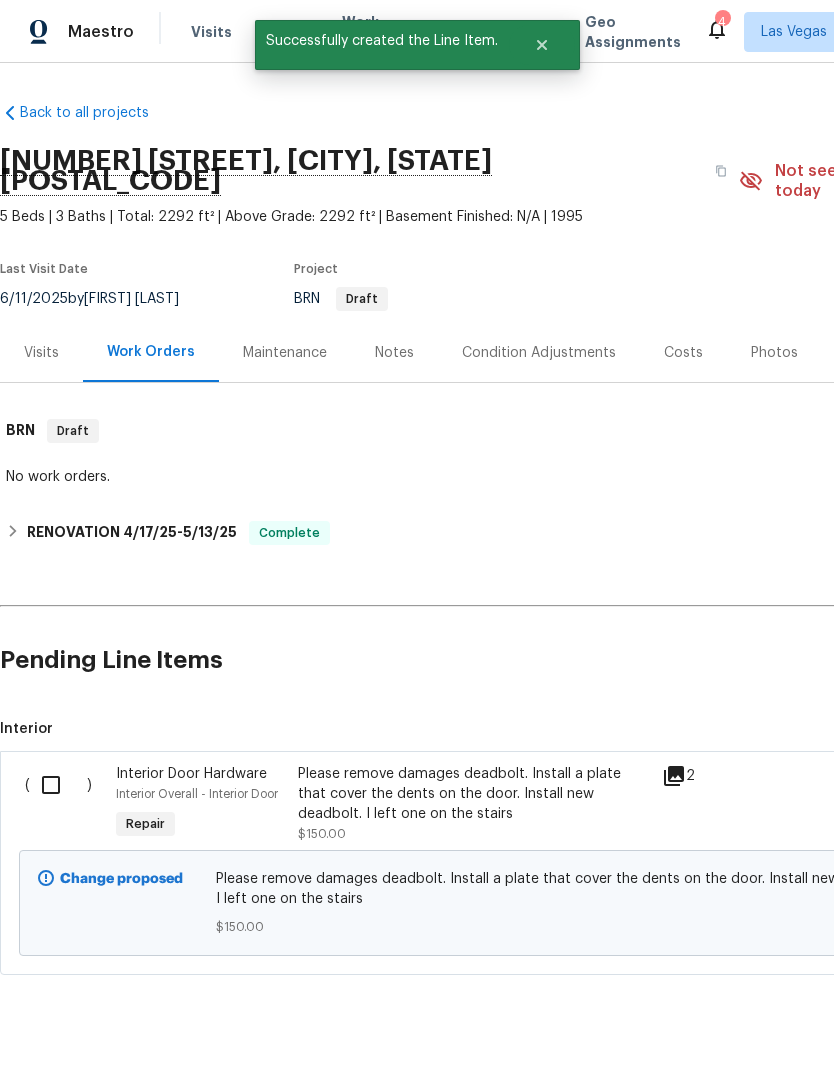 scroll, scrollTop: 0, scrollLeft: 0, axis: both 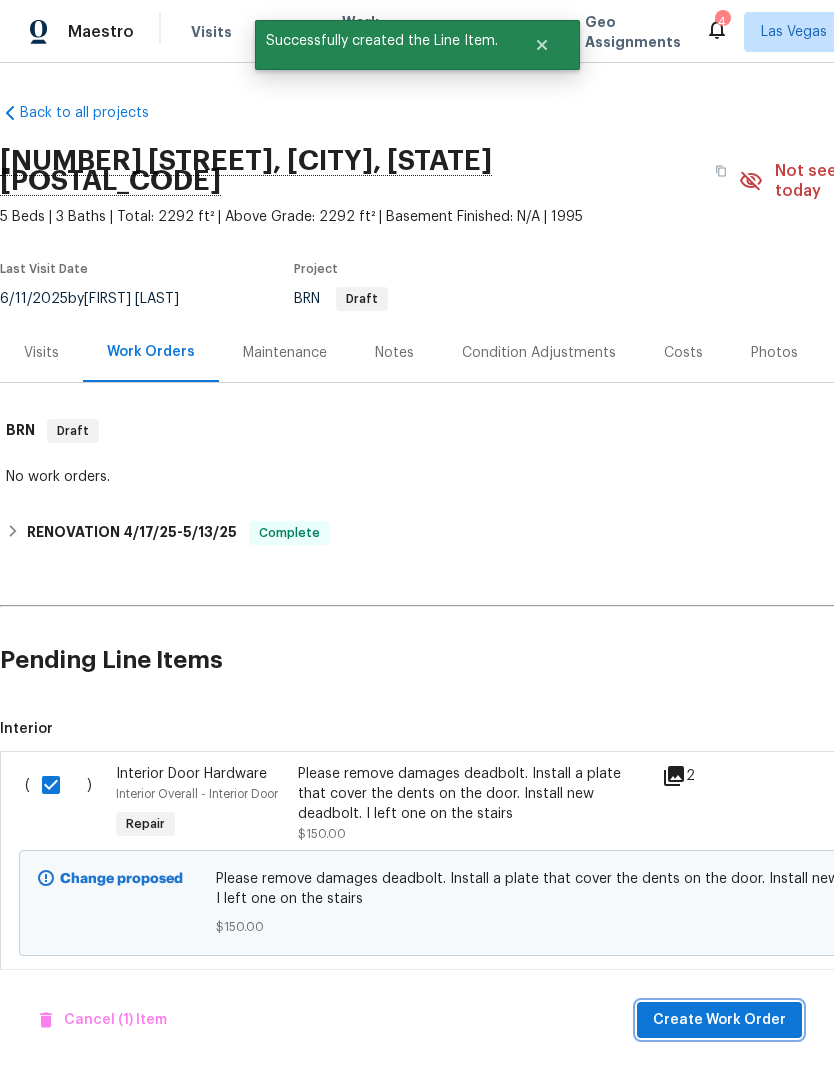 click on "Create Work Order" at bounding box center [719, 1020] 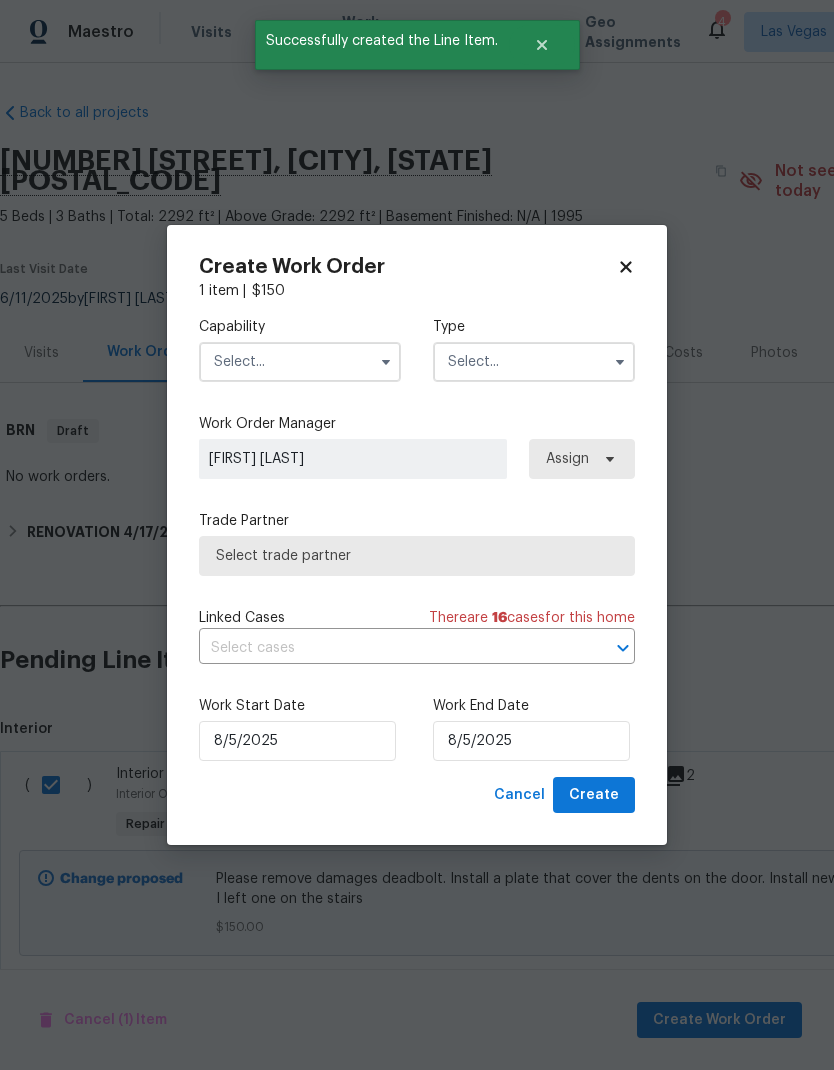 click at bounding box center [300, 362] 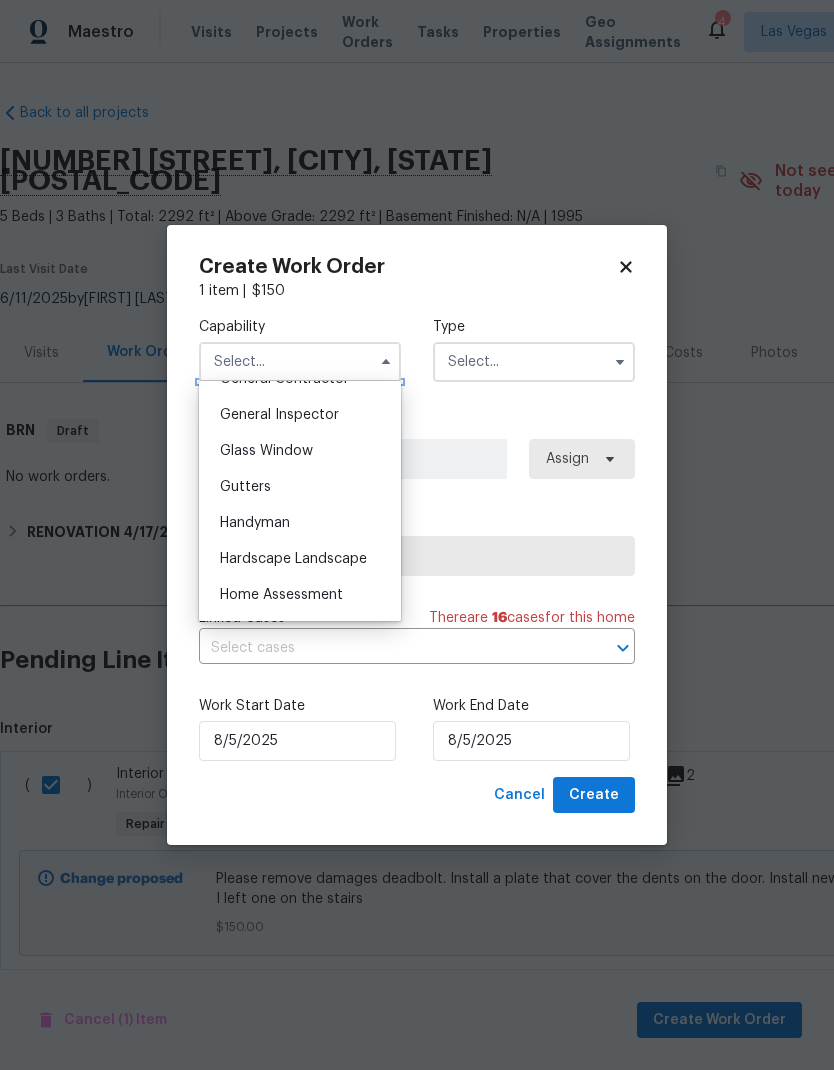 scroll, scrollTop: 993, scrollLeft: 0, axis: vertical 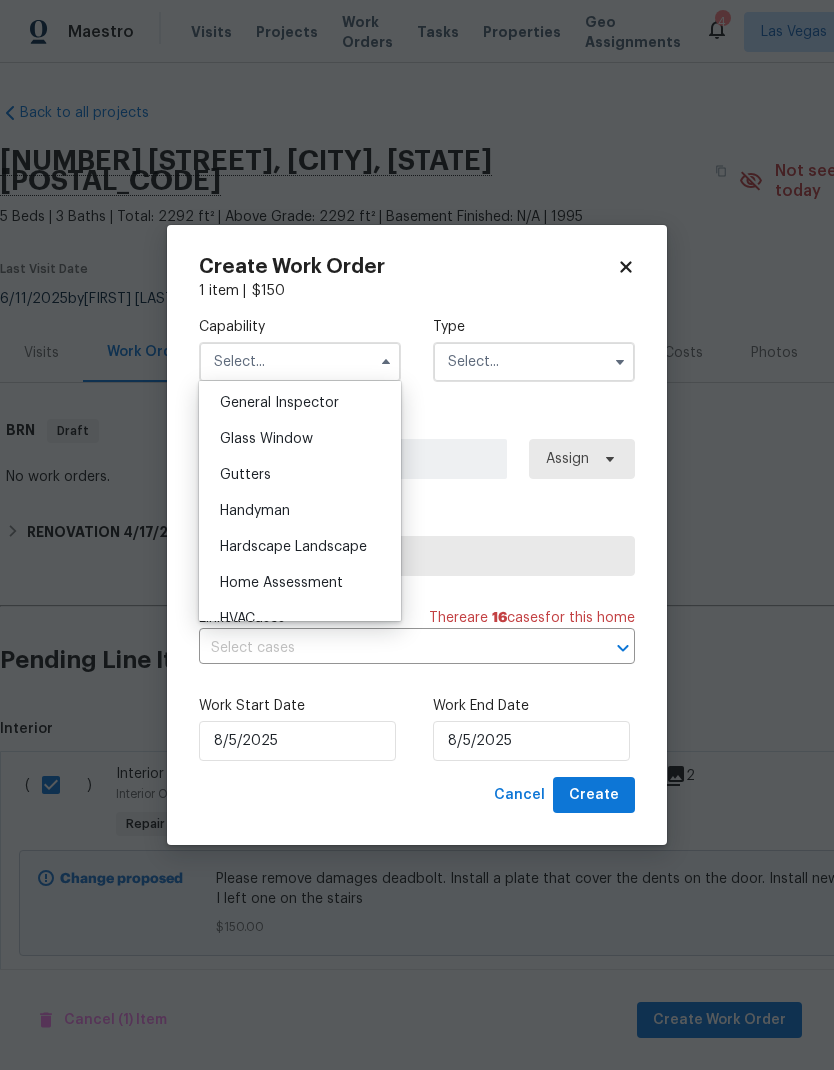 click on "Handyman" at bounding box center (300, 511) 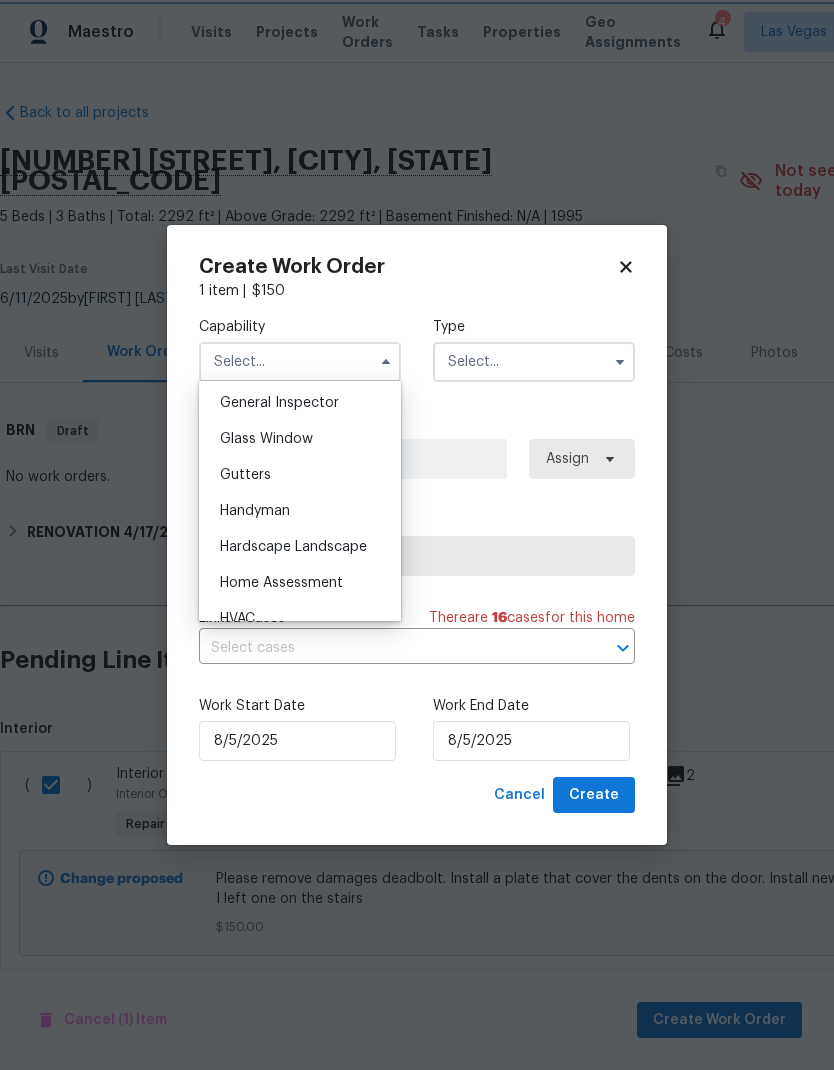 type on "Handyman" 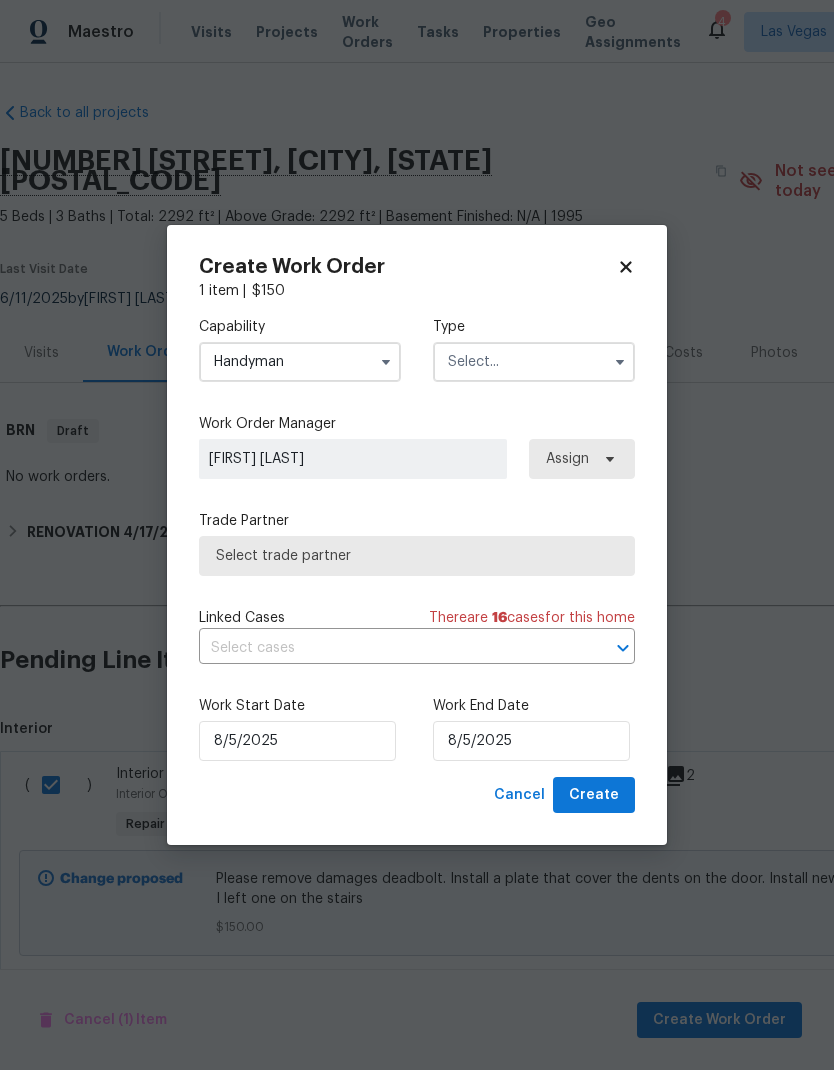 click at bounding box center [534, 362] 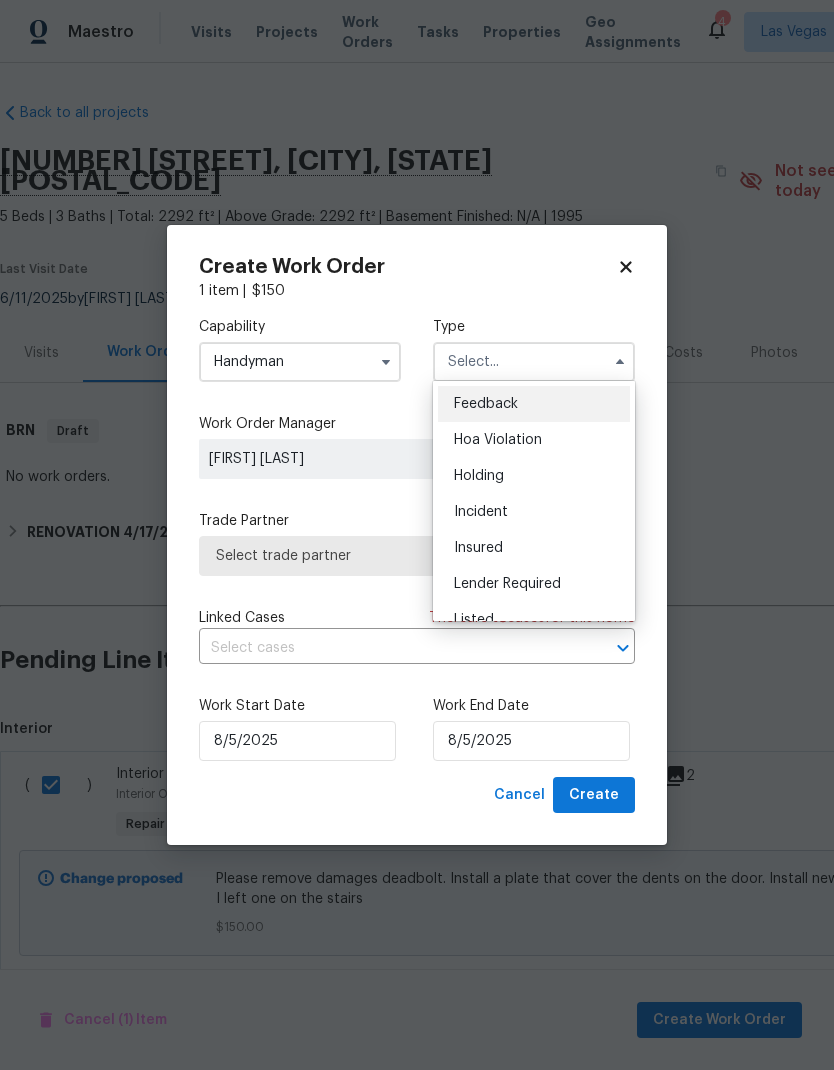 click on "Listed" at bounding box center [474, 620] 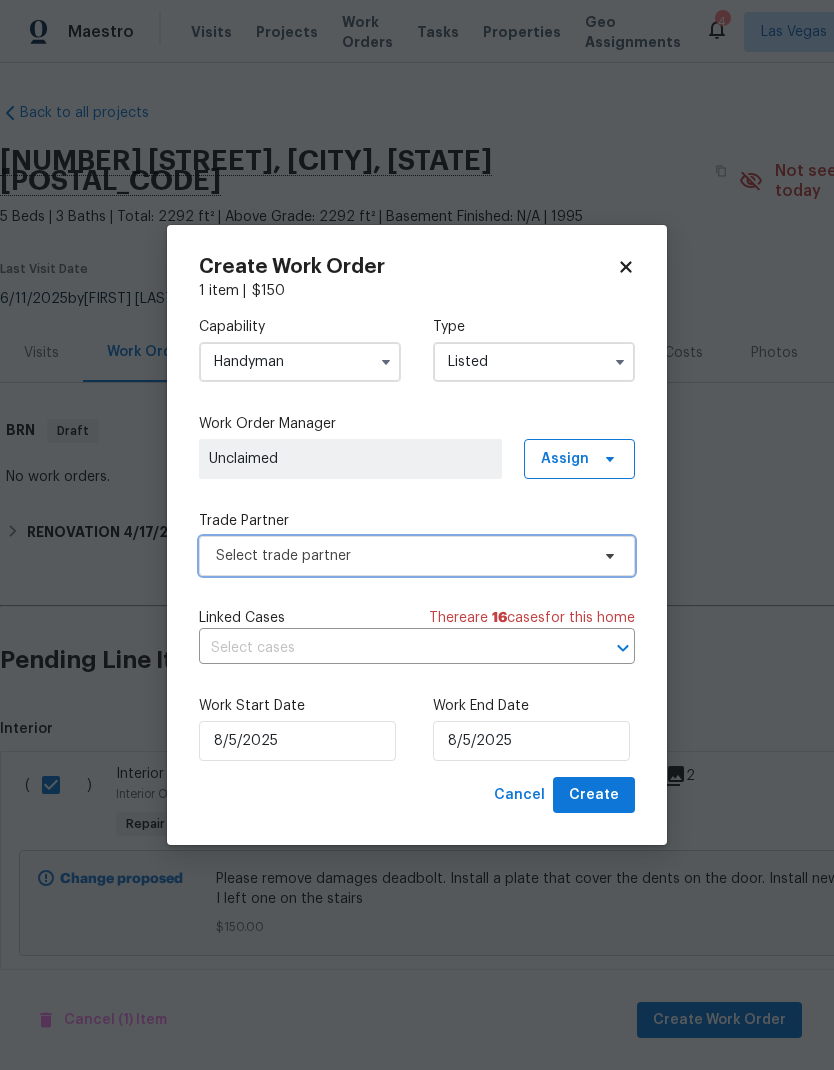 click on "Select trade partner" at bounding box center [402, 556] 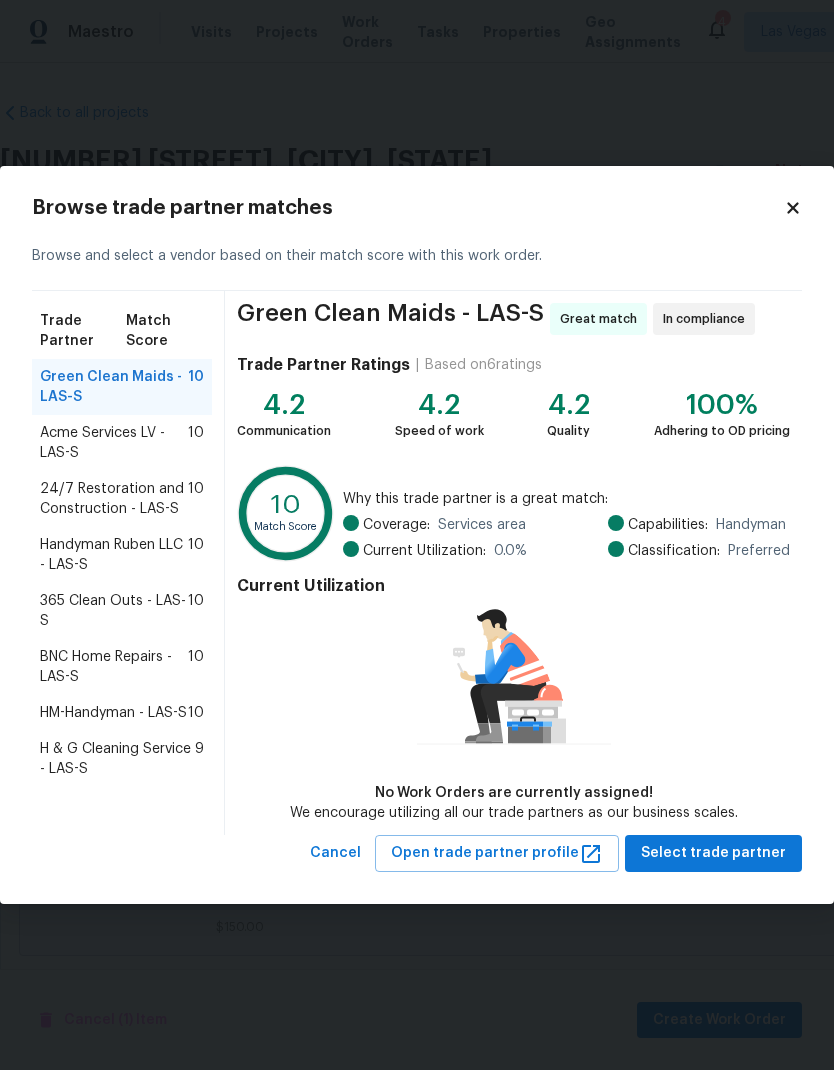 click on "HM-Handyman - LAS-S 10" at bounding box center [122, 713] 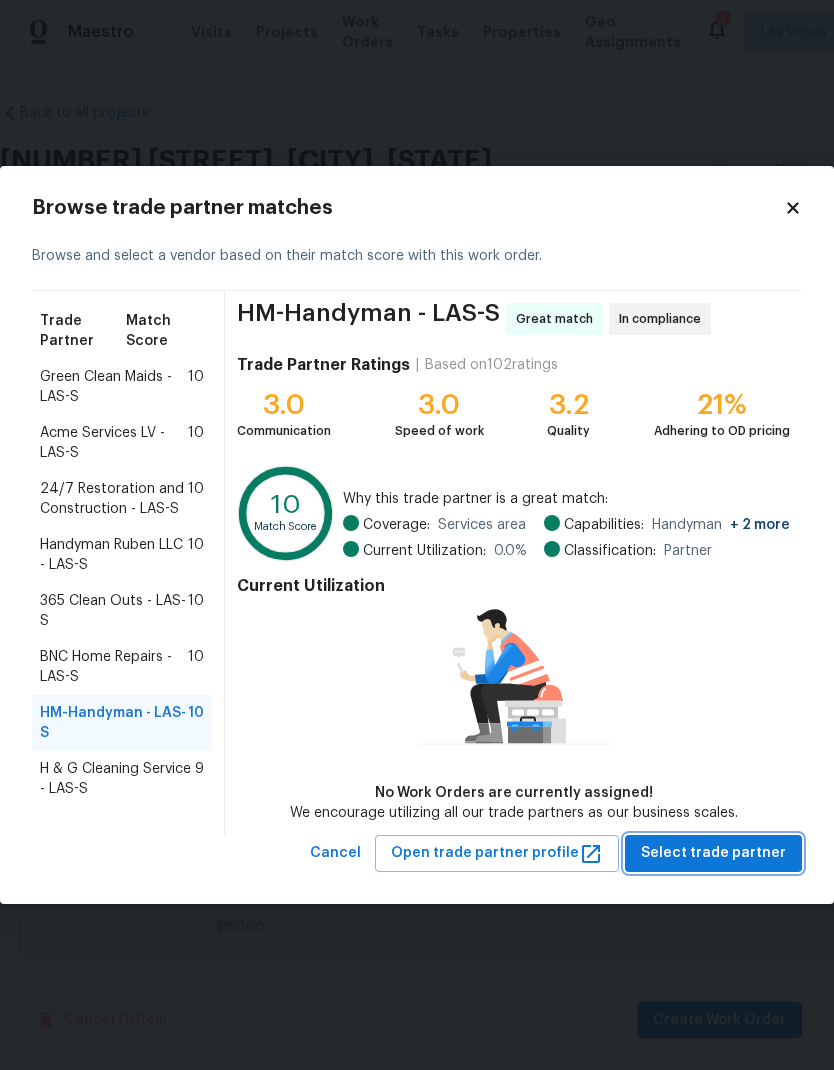 click on "Select trade partner" at bounding box center [713, 853] 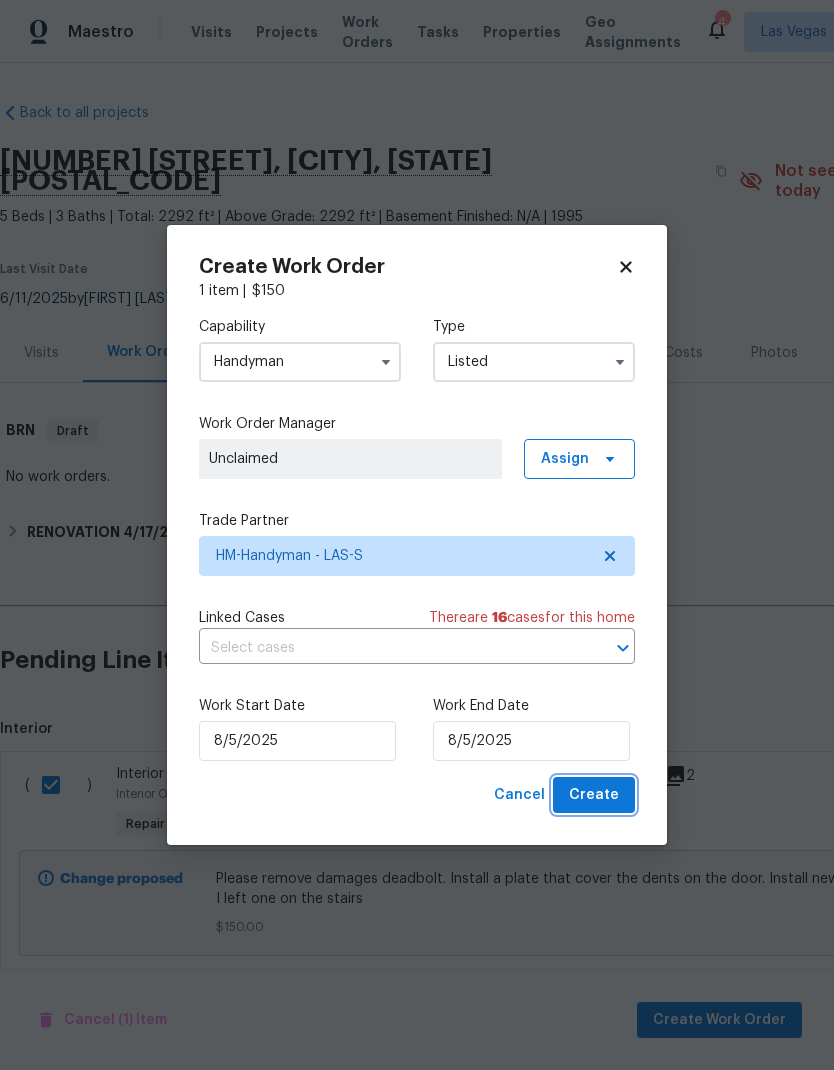 click on "Create" at bounding box center [594, 795] 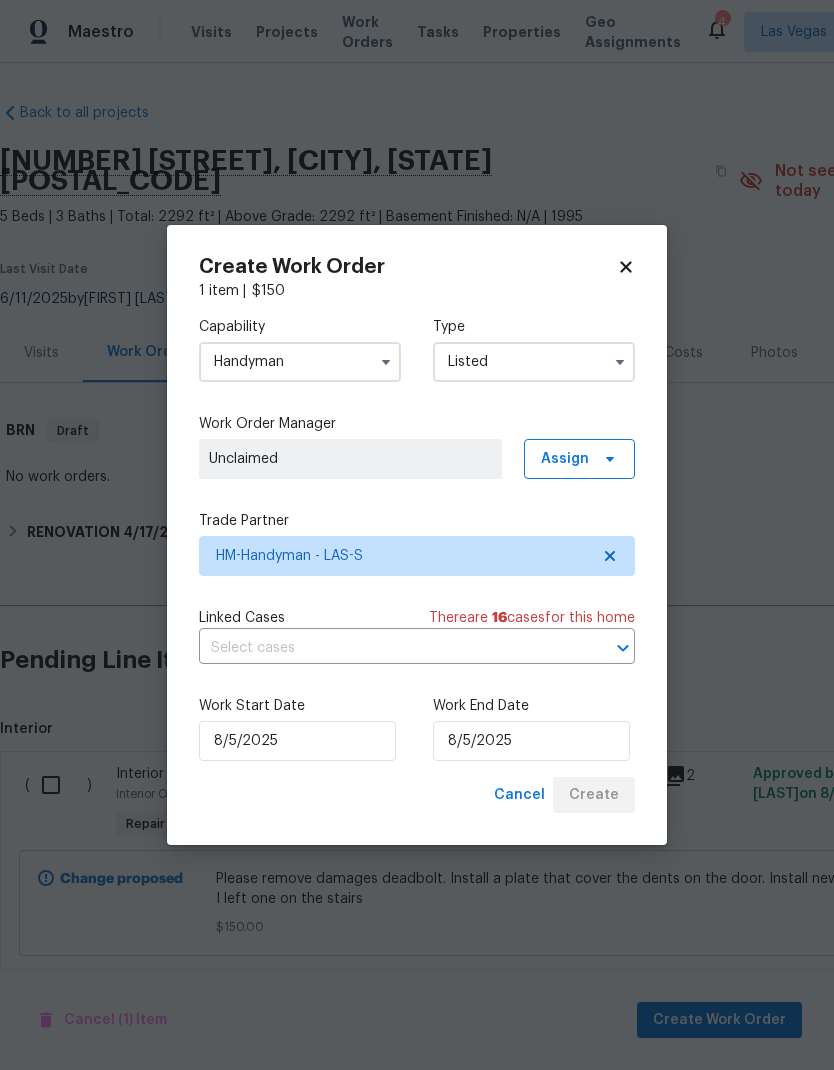 checkbox on "false" 